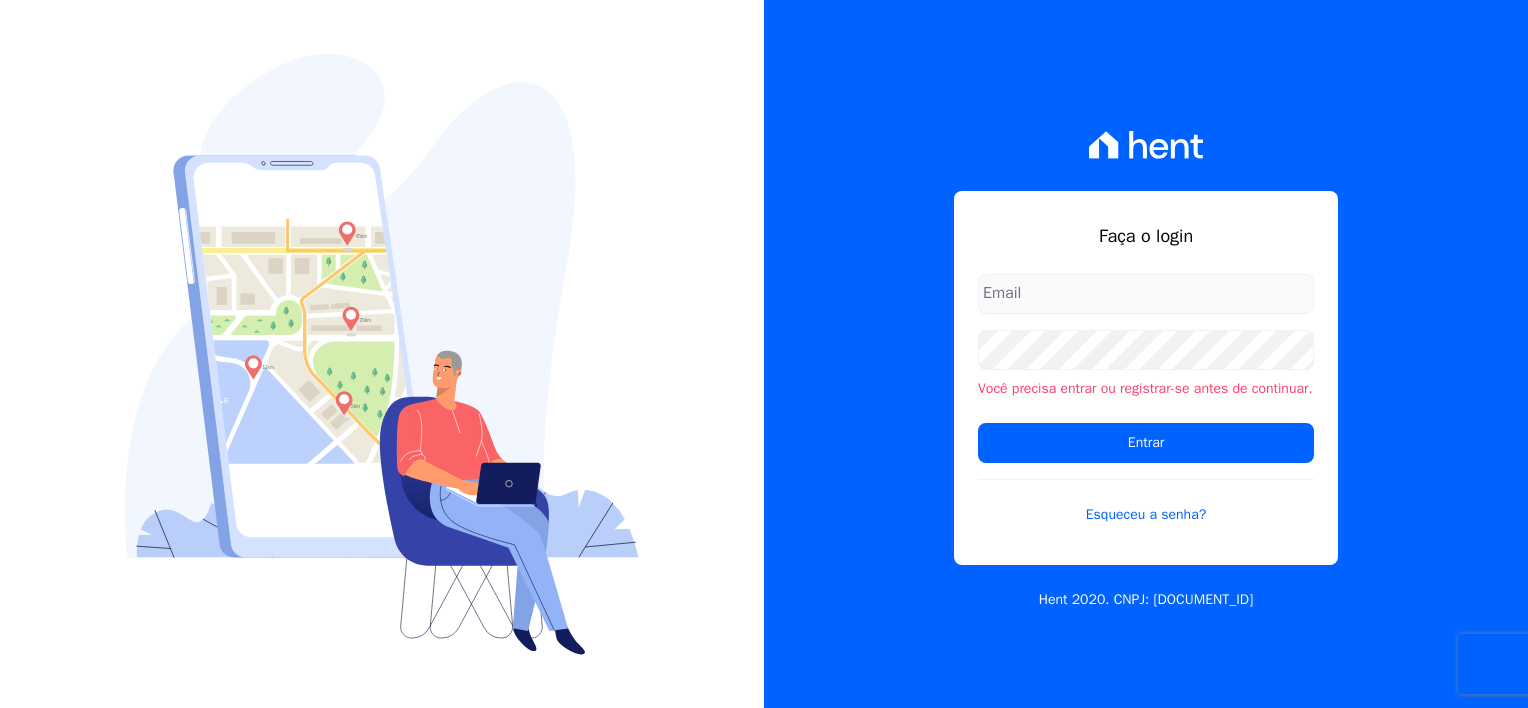 scroll, scrollTop: 0, scrollLeft: 0, axis: both 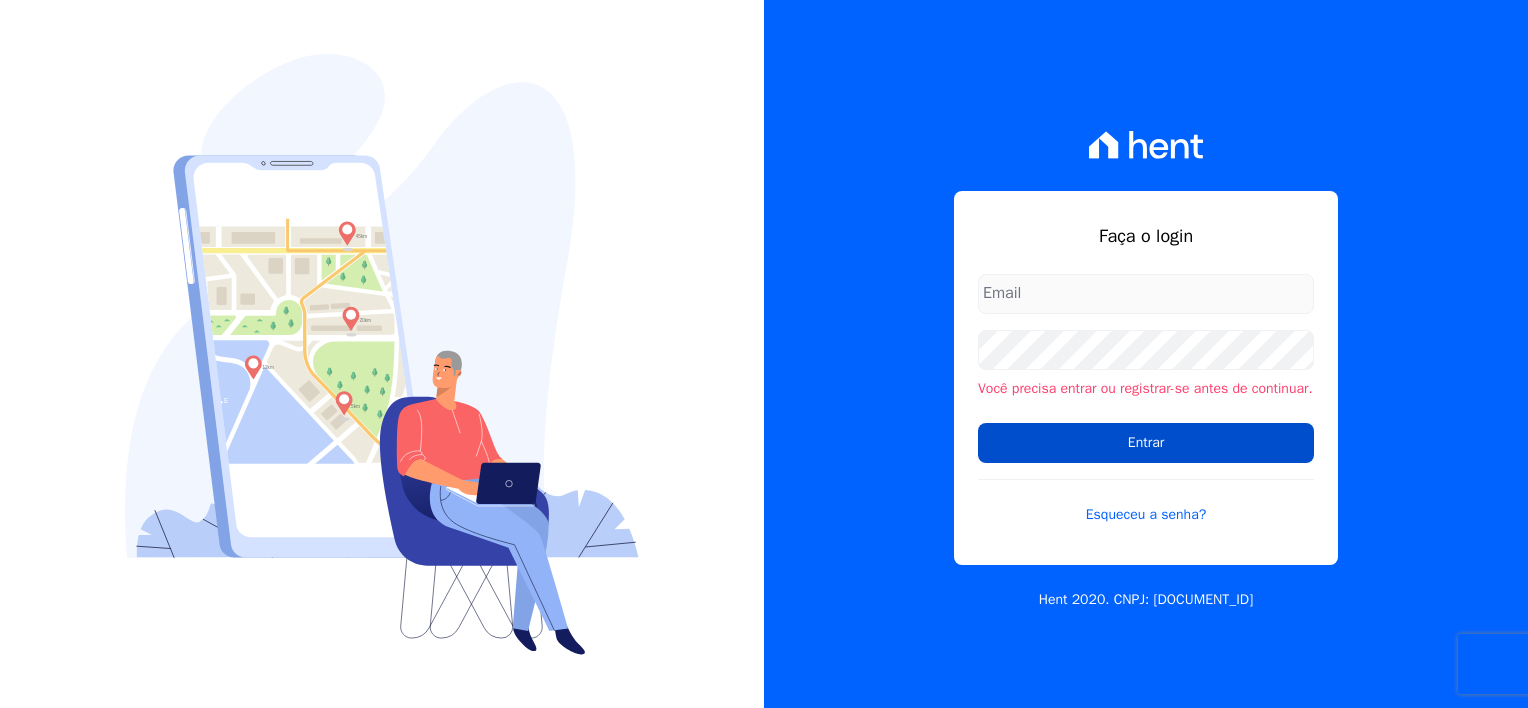 type on "[EMAIL]" 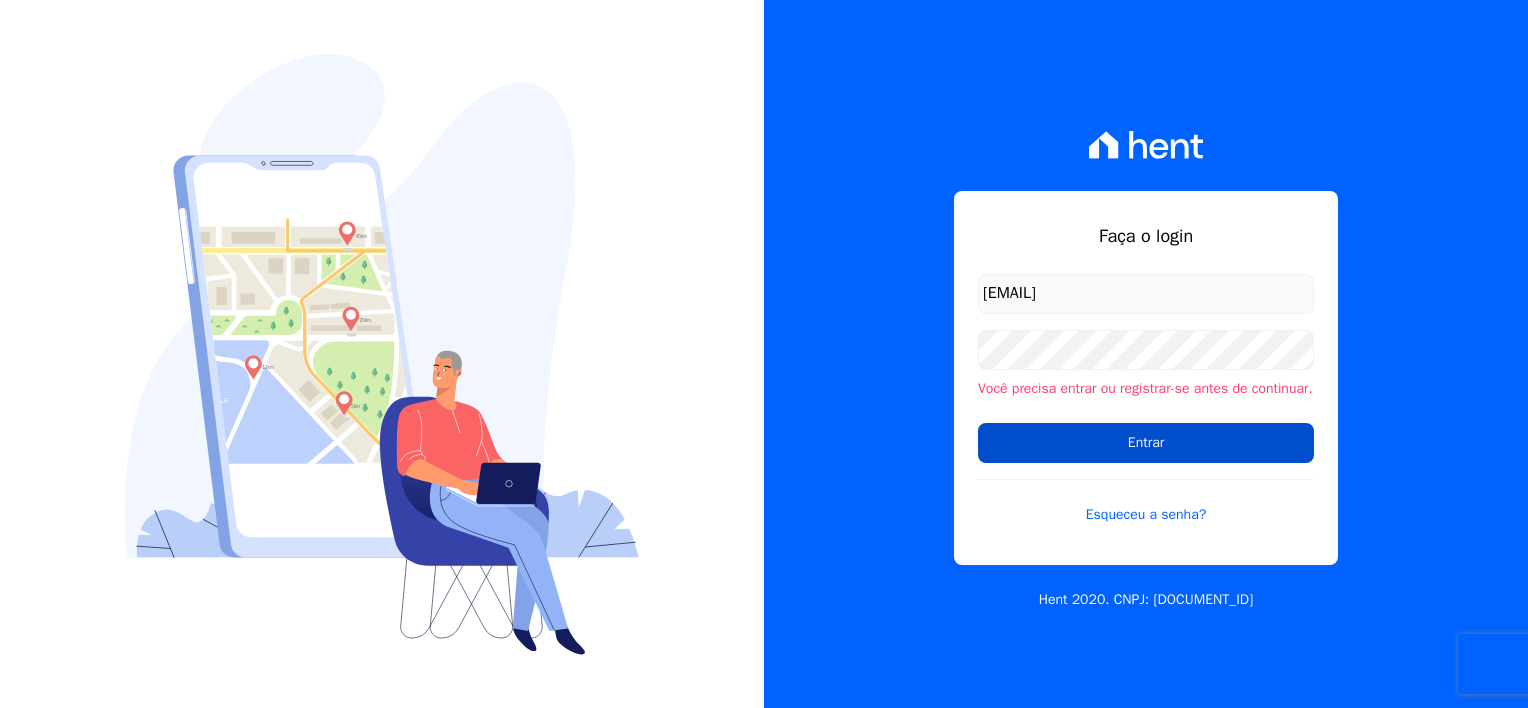 click on "Entrar" at bounding box center (1146, 443) 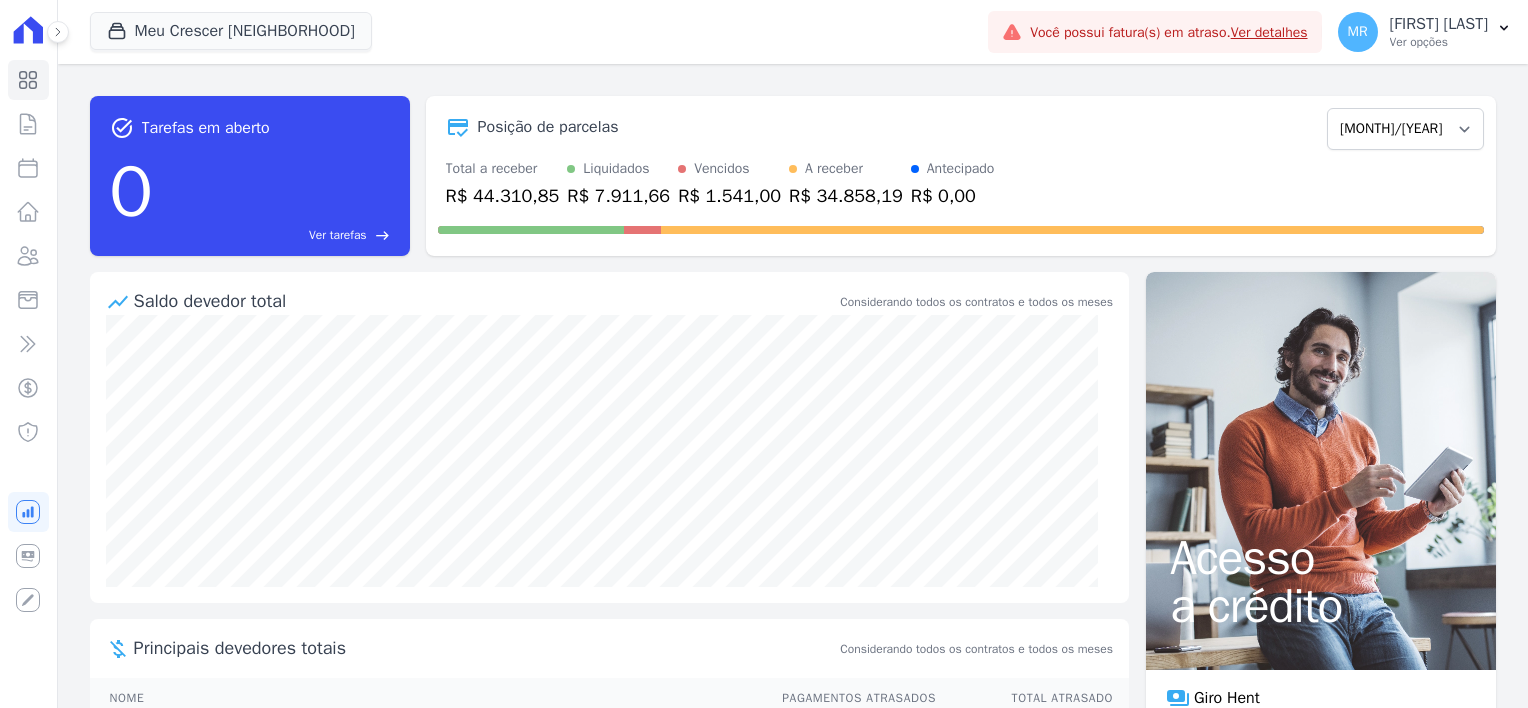 scroll, scrollTop: 0, scrollLeft: 0, axis: both 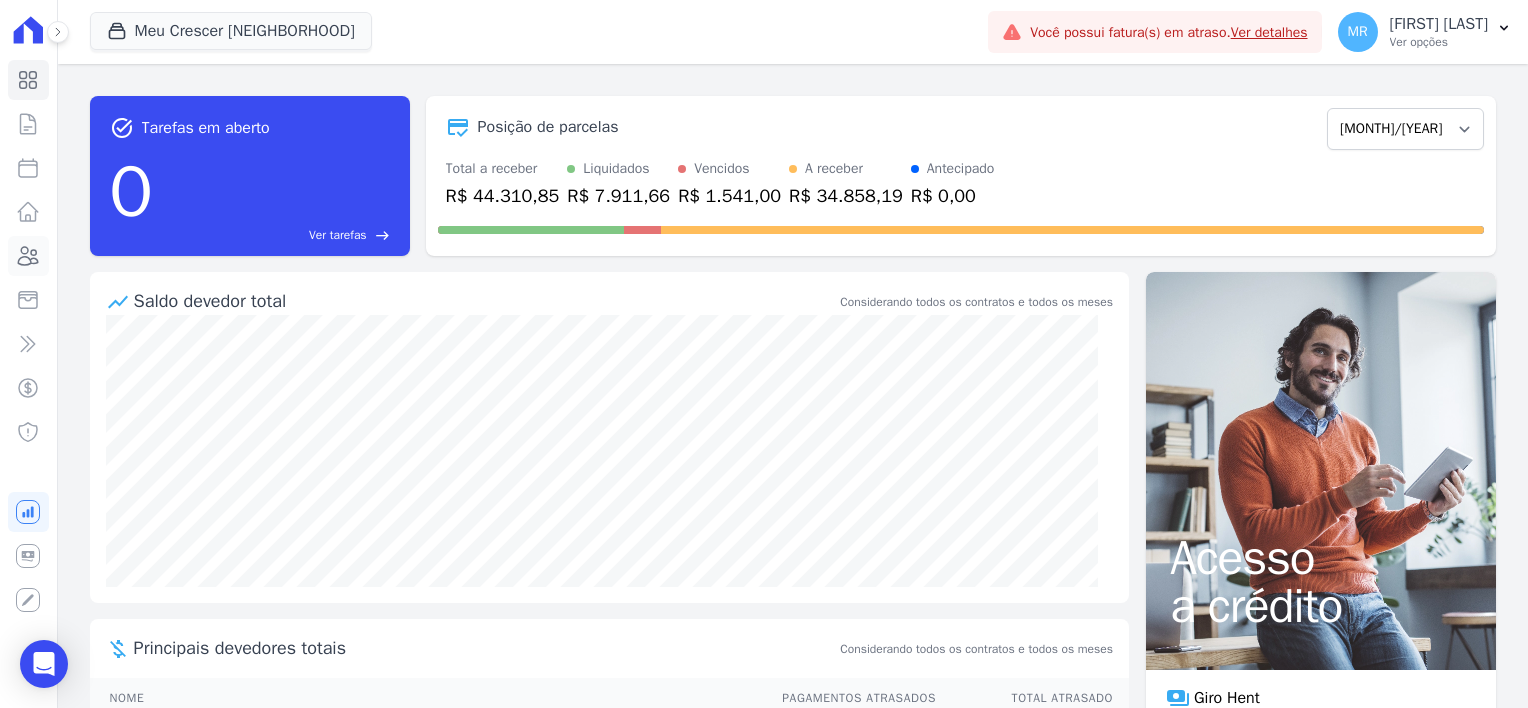 click at bounding box center [28, 256] 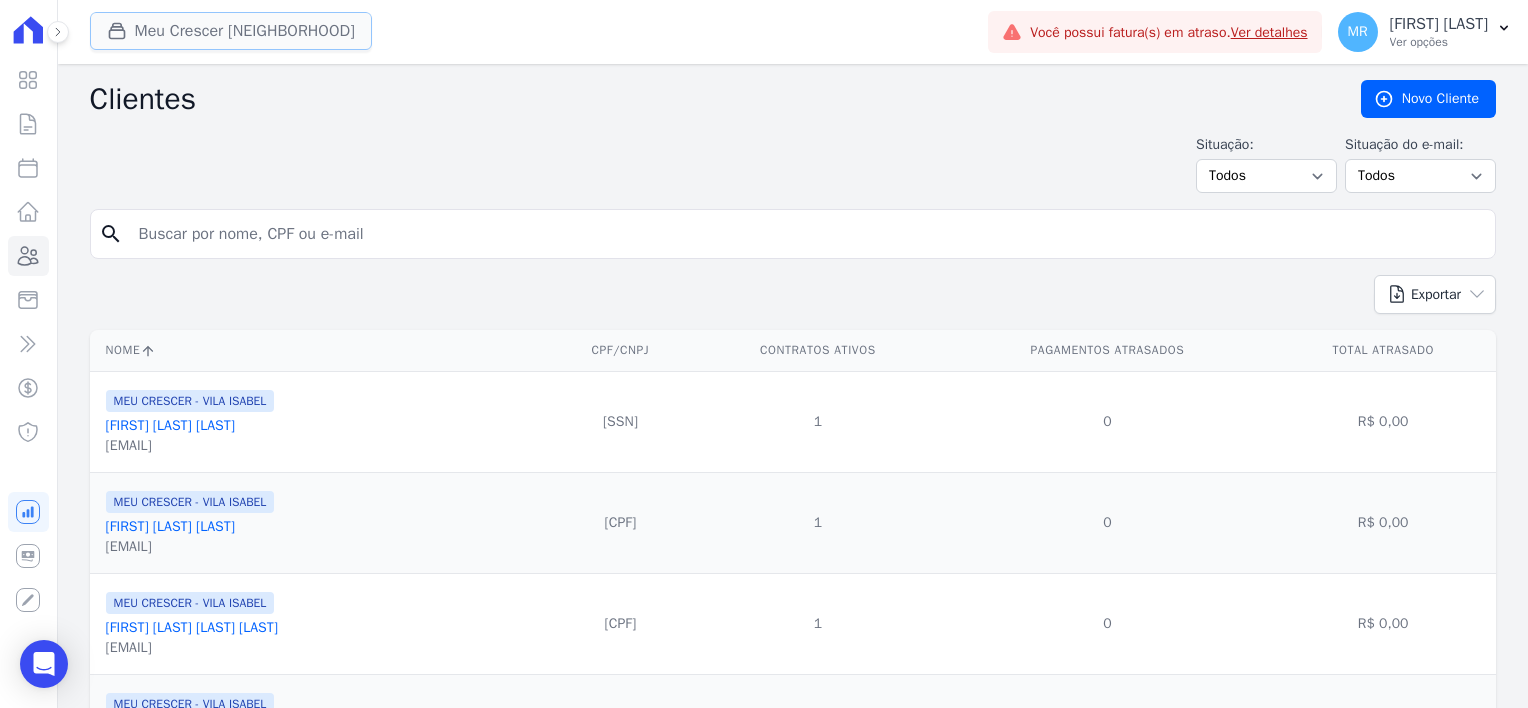 click on "Meu Crescer   [NEIGHBORHOOD]" at bounding box center (231, 31) 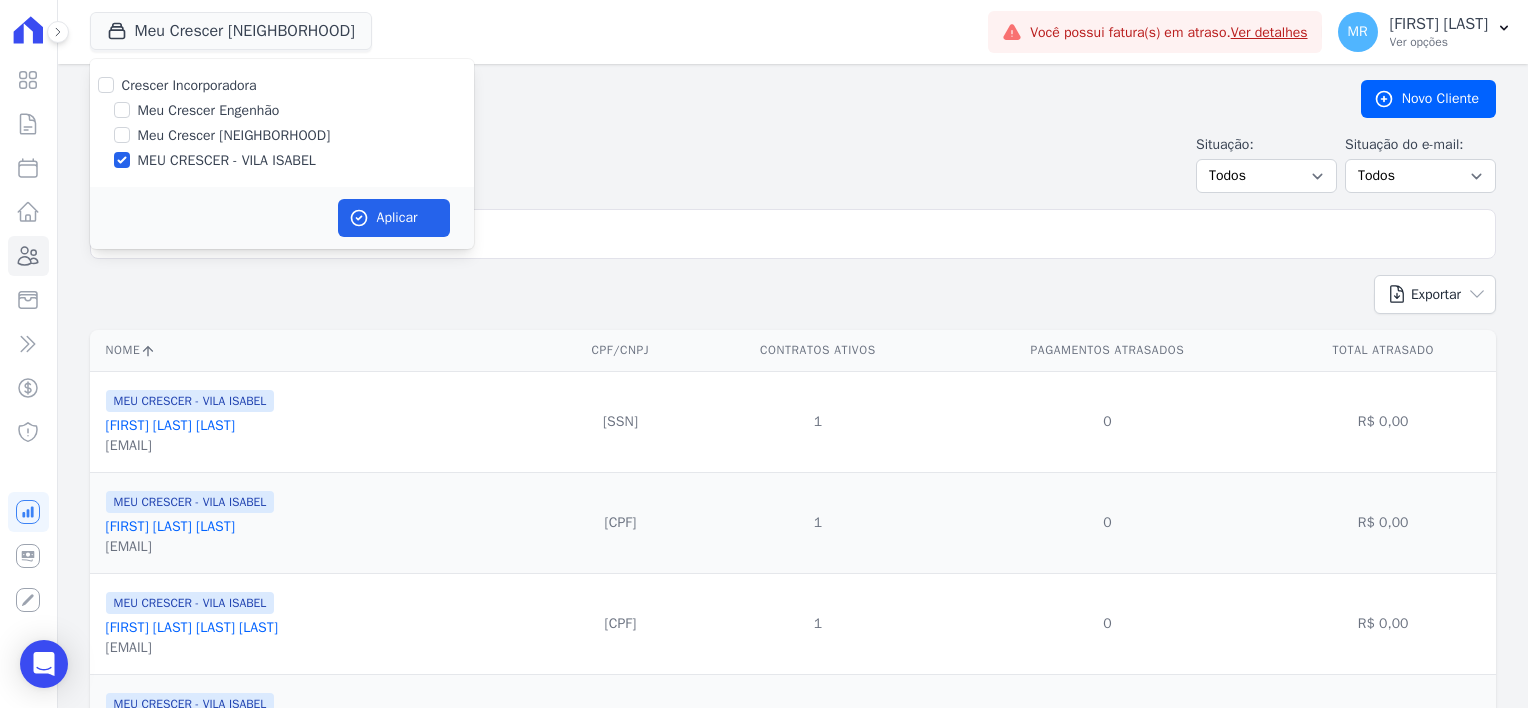 click on "Meu Crescer Engenhão" at bounding box center (209, 110) 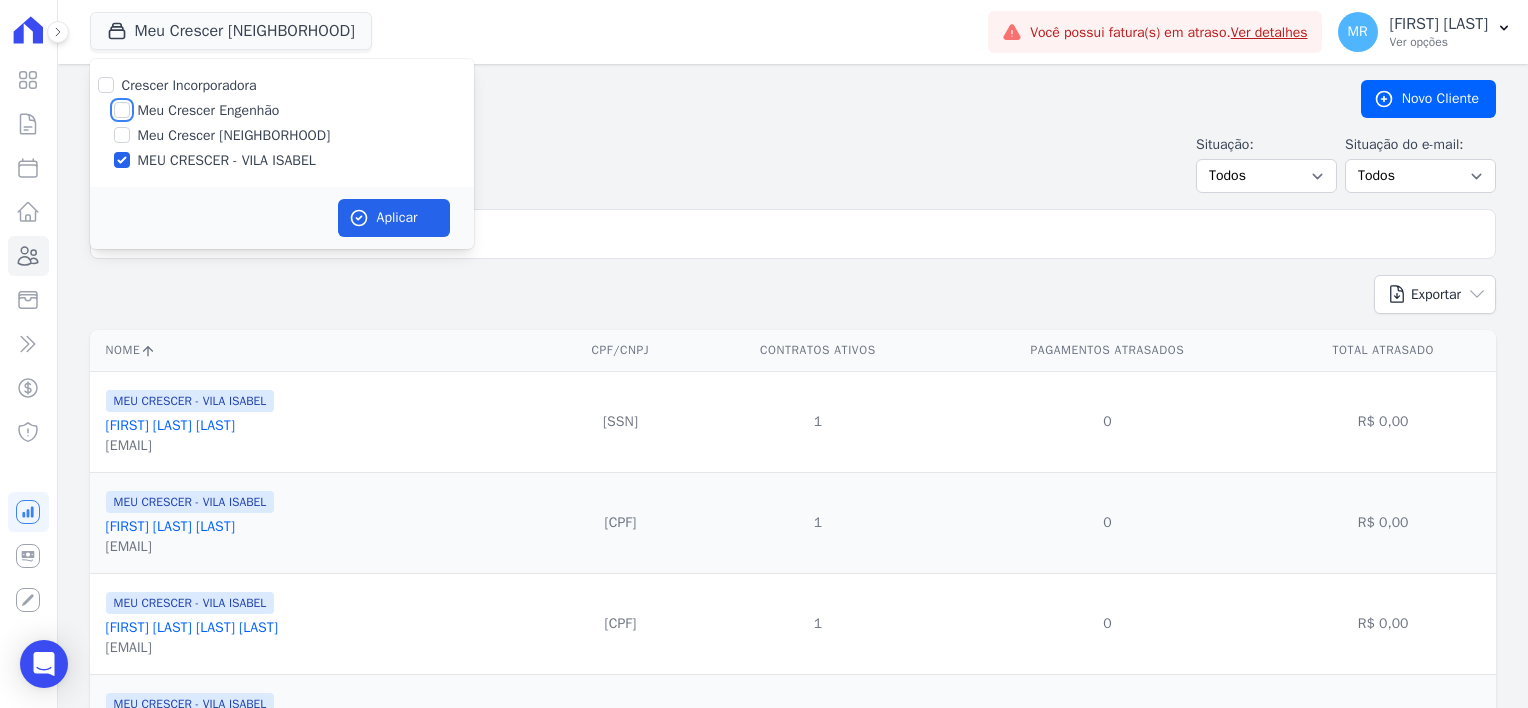 checkbox on "true" 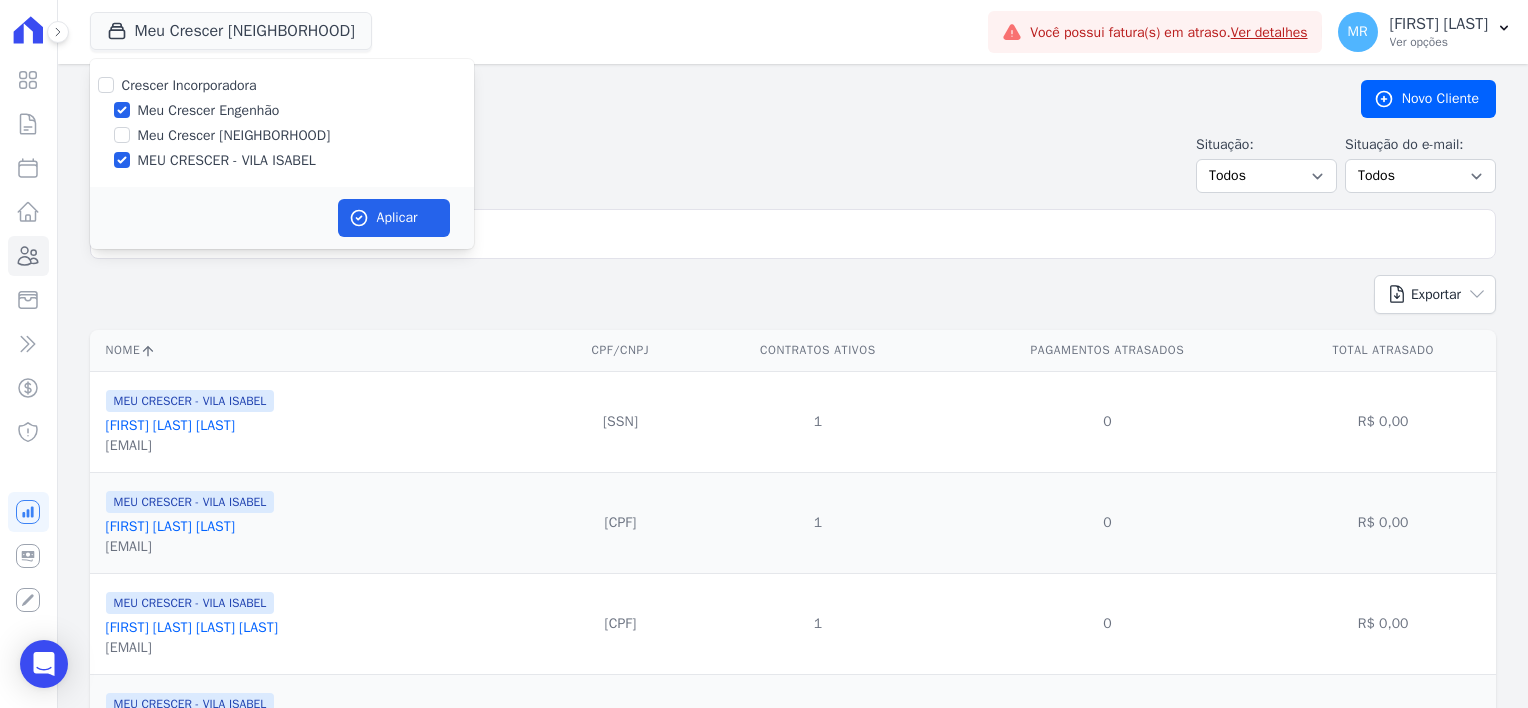click on "MEU CRESCER - VILA ISABEL" at bounding box center [227, 160] 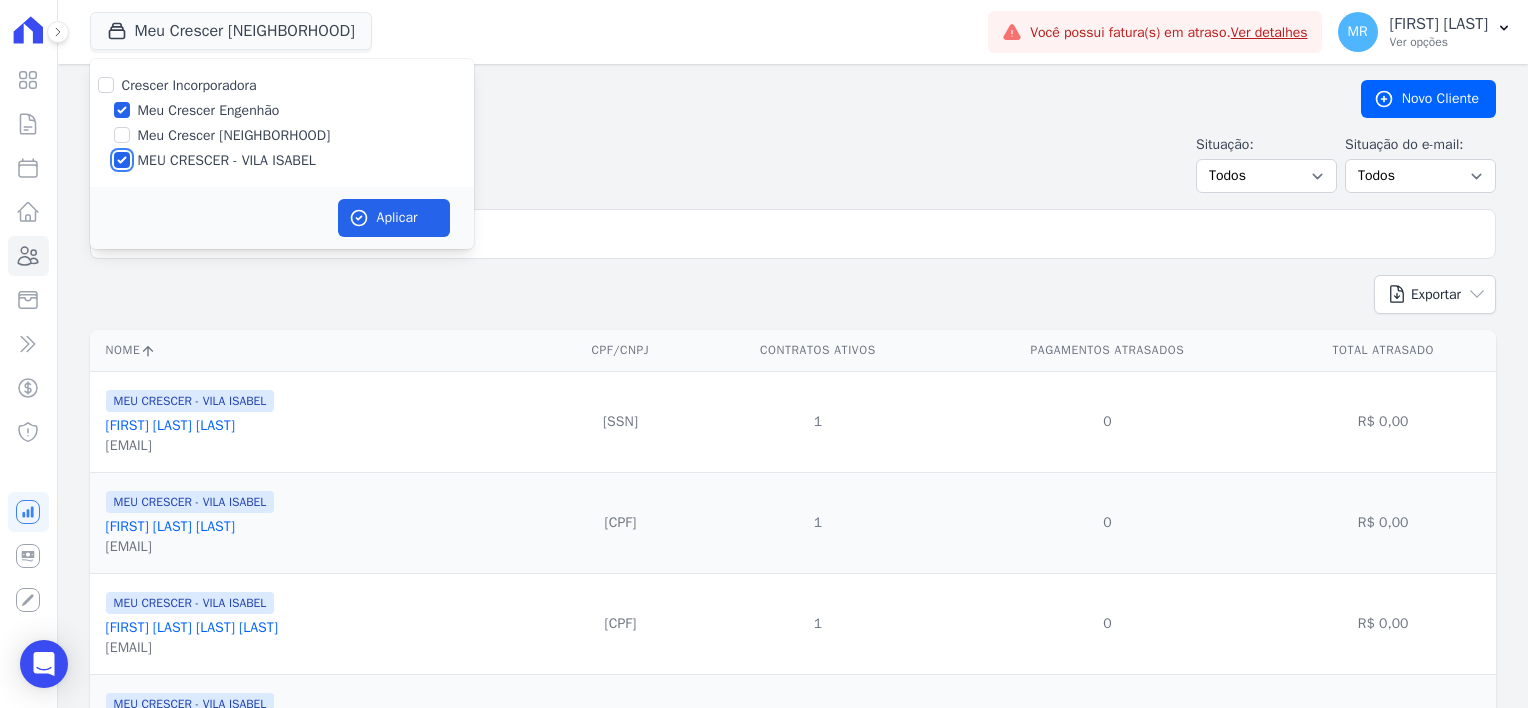 checkbox on "false" 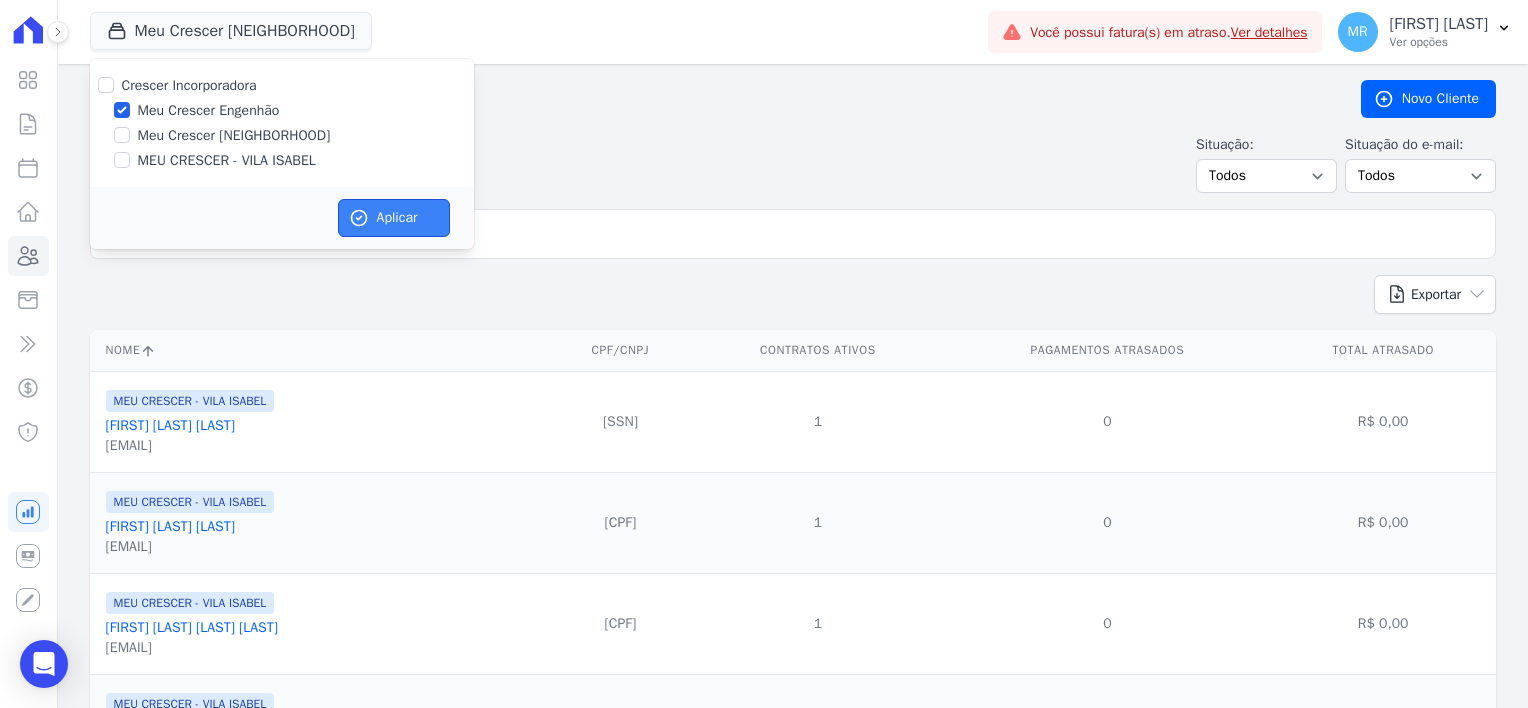 click on "Aplicar" at bounding box center (394, 218) 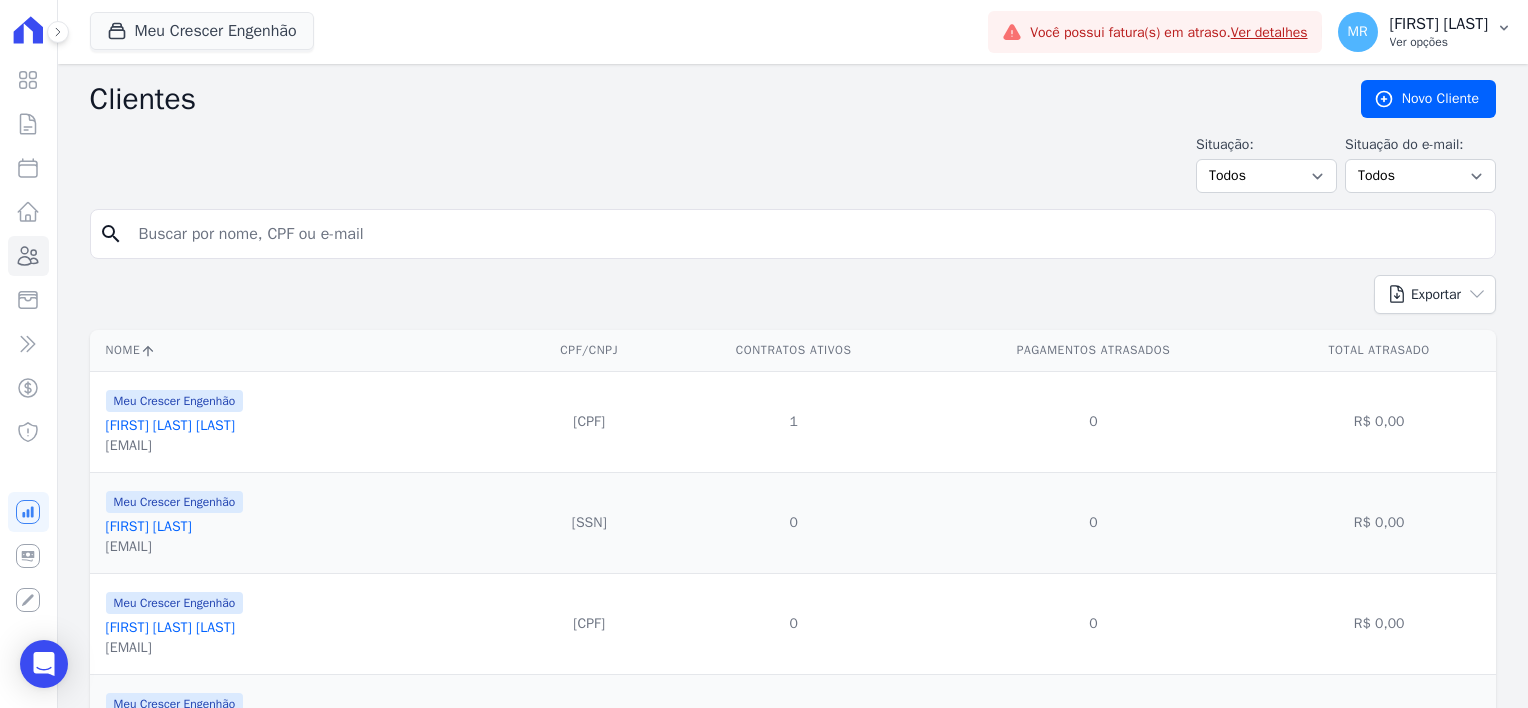 click on "[FIRST] [LAST]" at bounding box center [1439, 24] 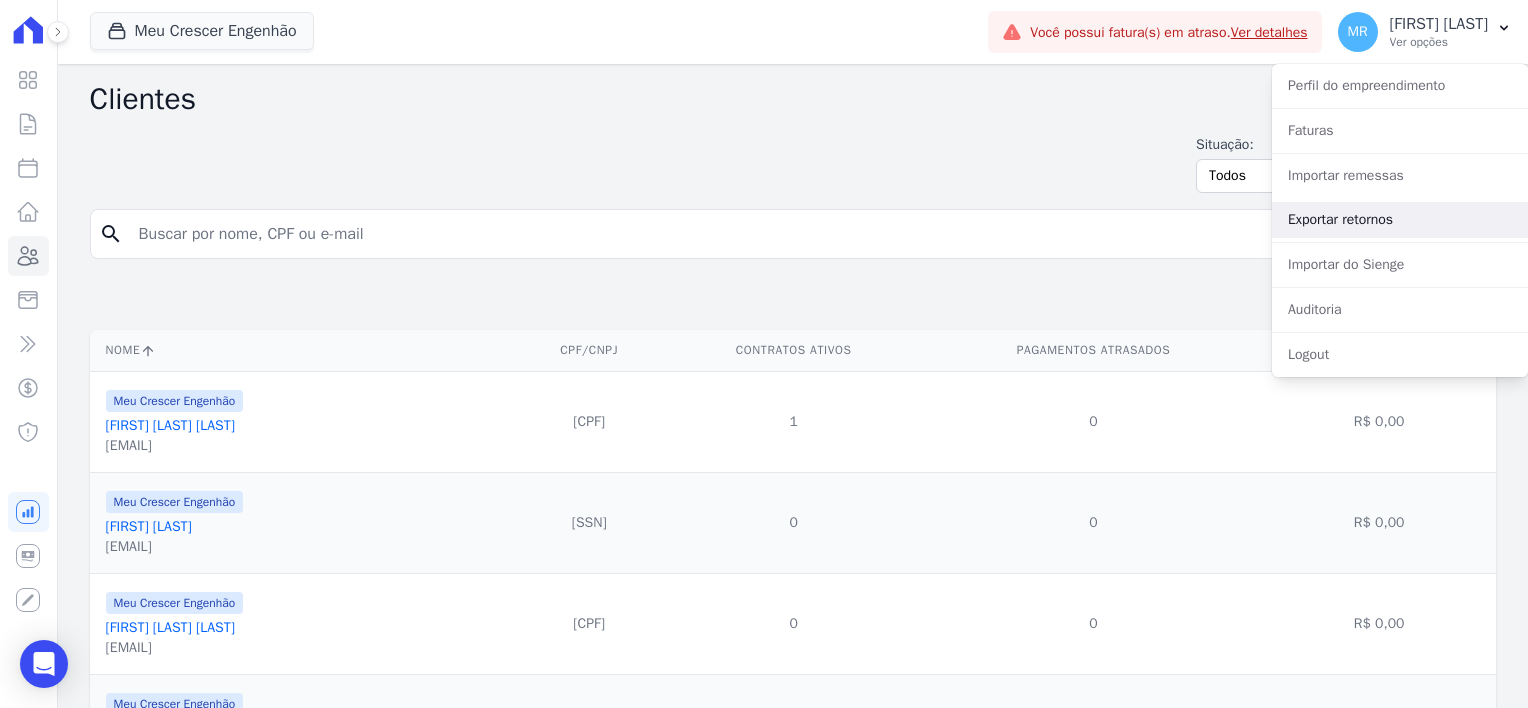 click on "Exportar retornos" at bounding box center [1400, 220] 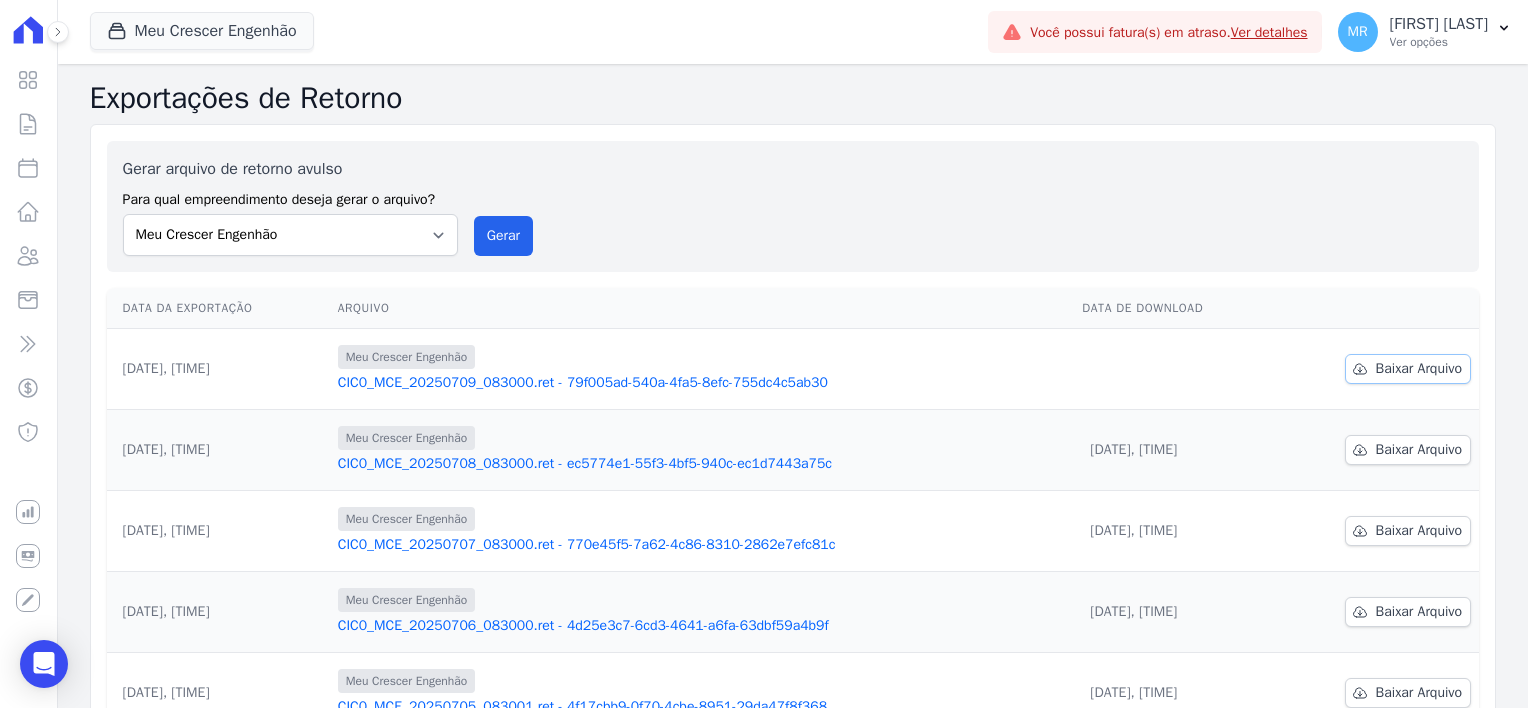 click on "Baixar Arquivo" at bounding box center (1419, 369) 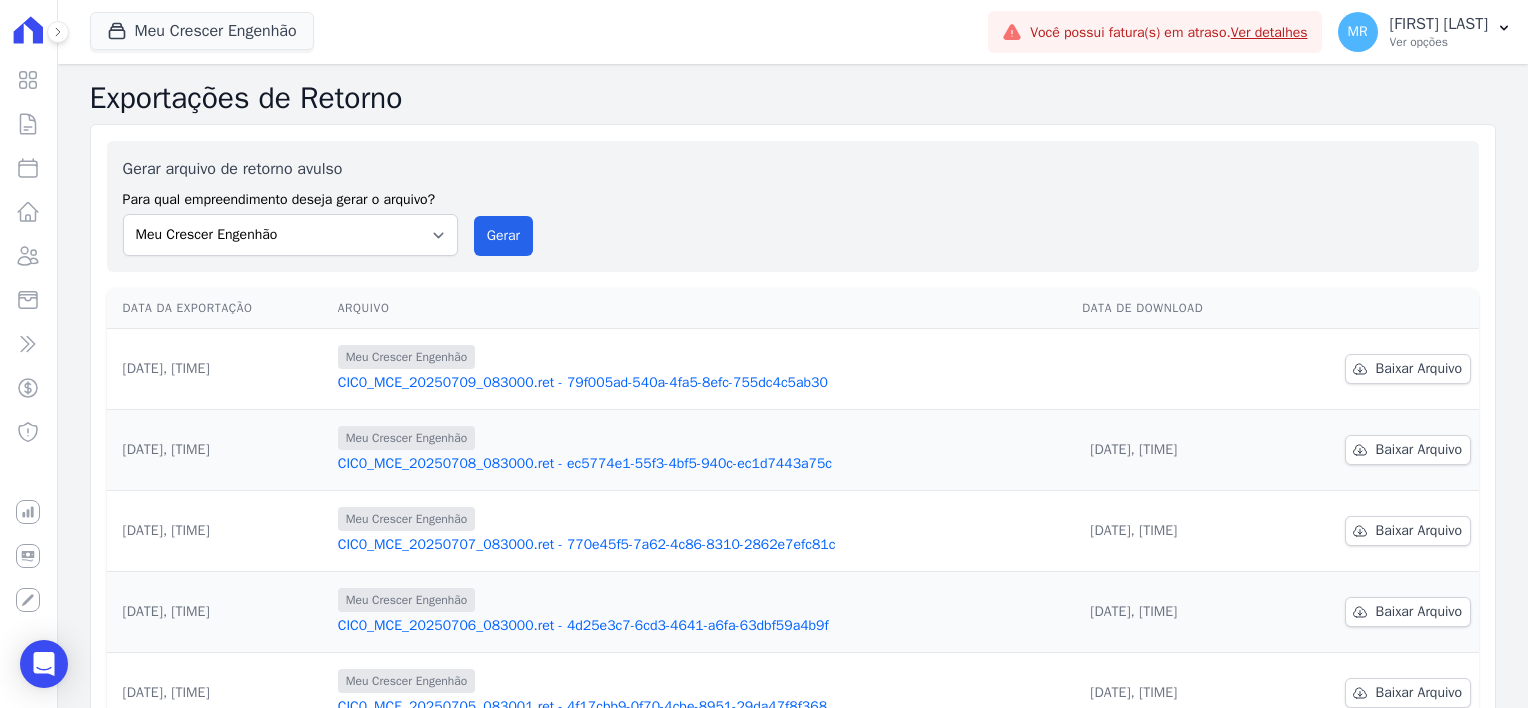 click on "CIC0_MCE_20250709_083000.ret -
79f005ad-540a-4fa5-8efc-755dc4c5ab30" at bounding box center (702, 383) 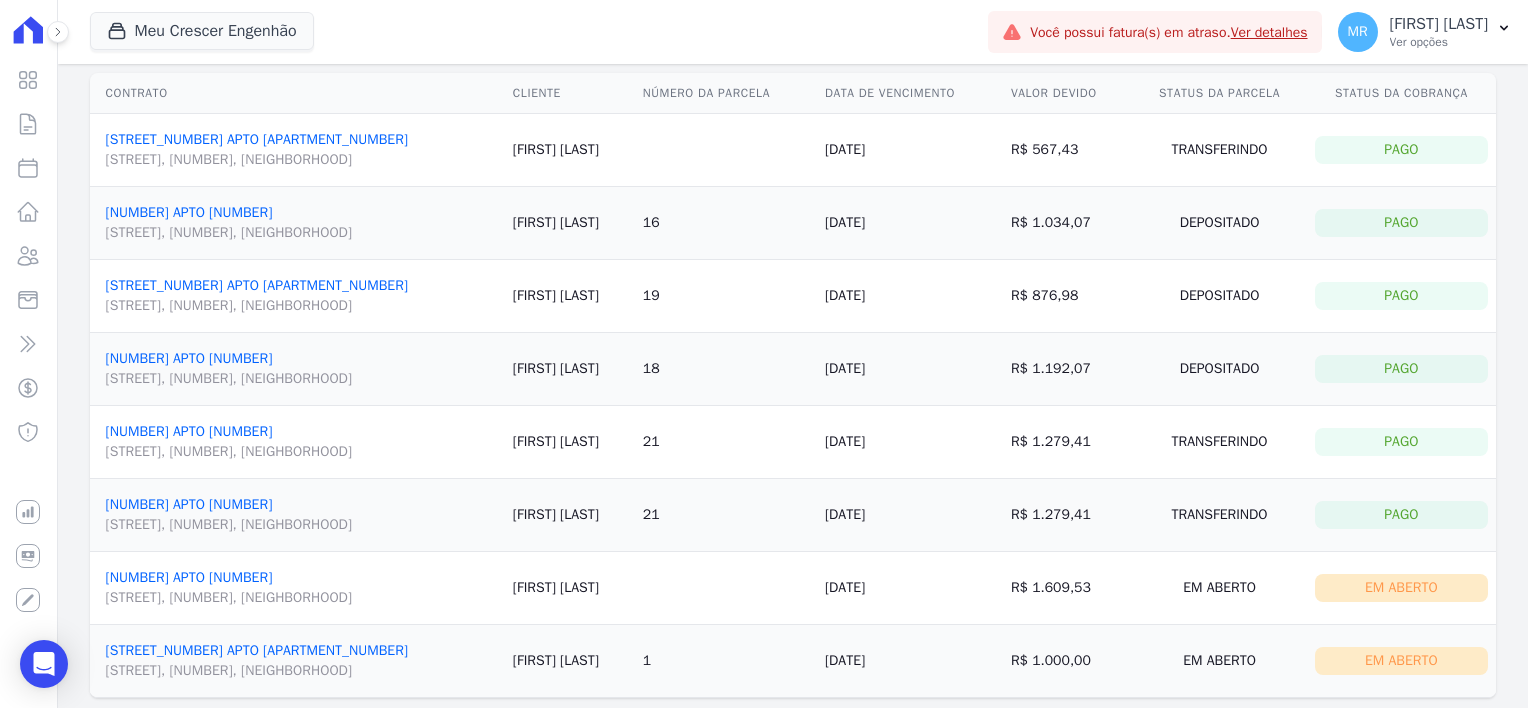 scroll, scrollTop: 0, scrollLeft: 0, axis: both 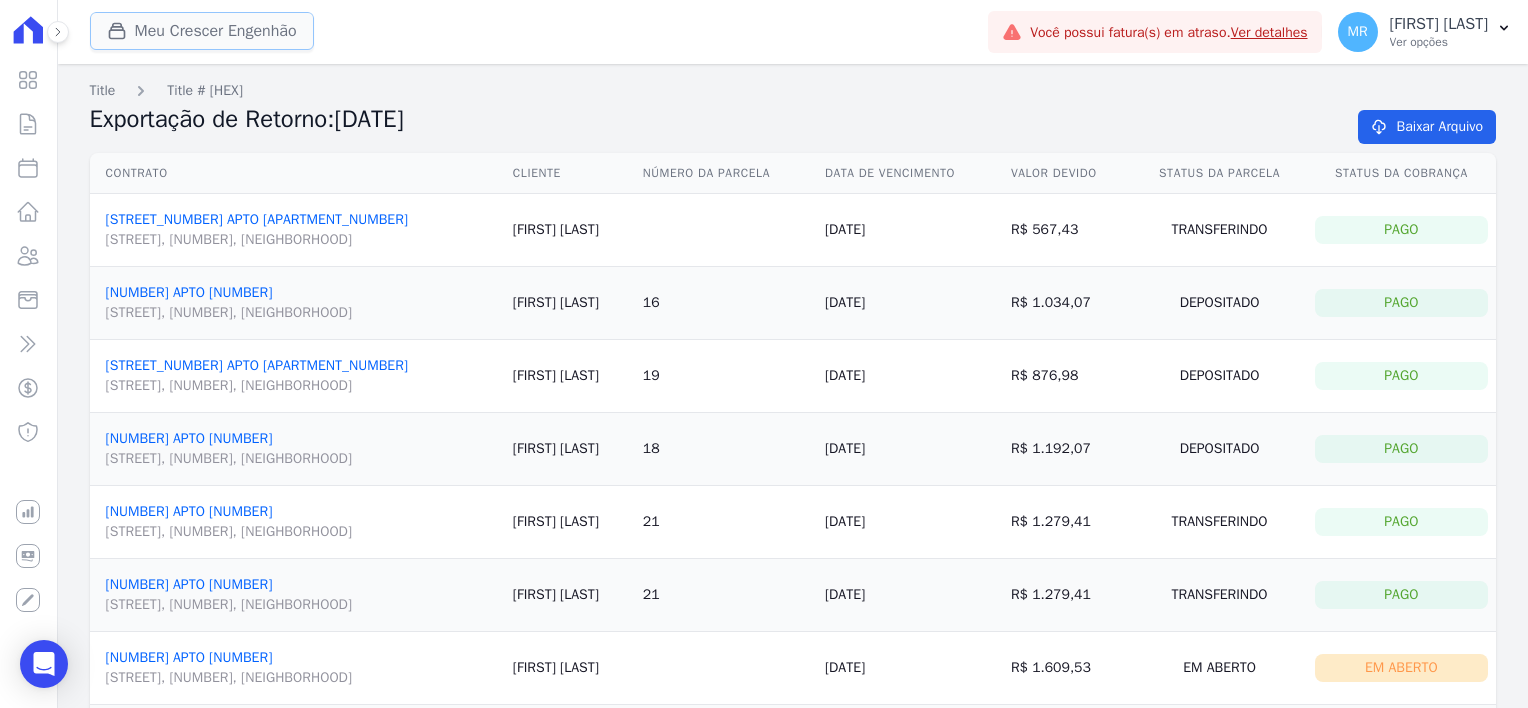 click on "Meu Crescer Engenhão" at bounding box center (202, 31) 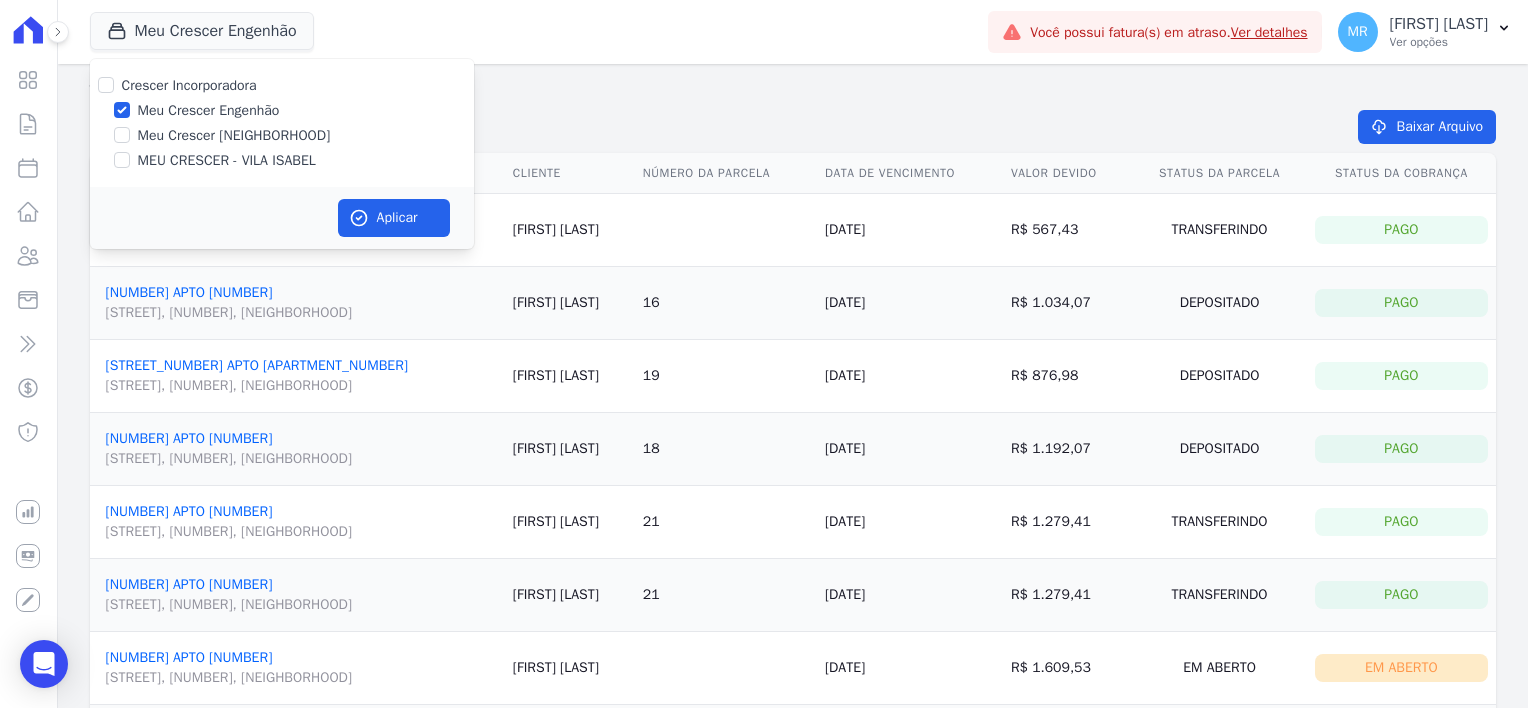 click on "Meu Crescer [NEIGHBORHOOD]" at bounding box center [234, 135] 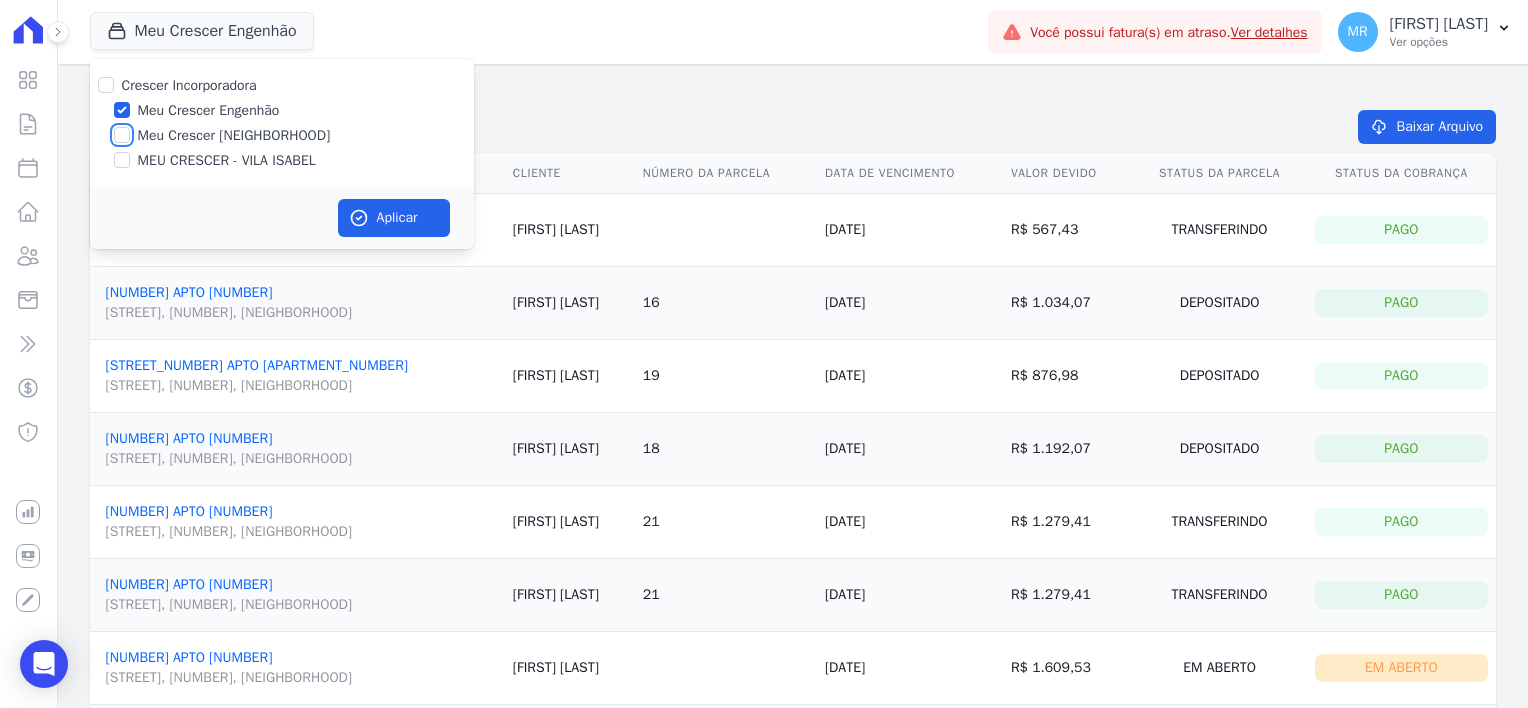 checkbox on "true" 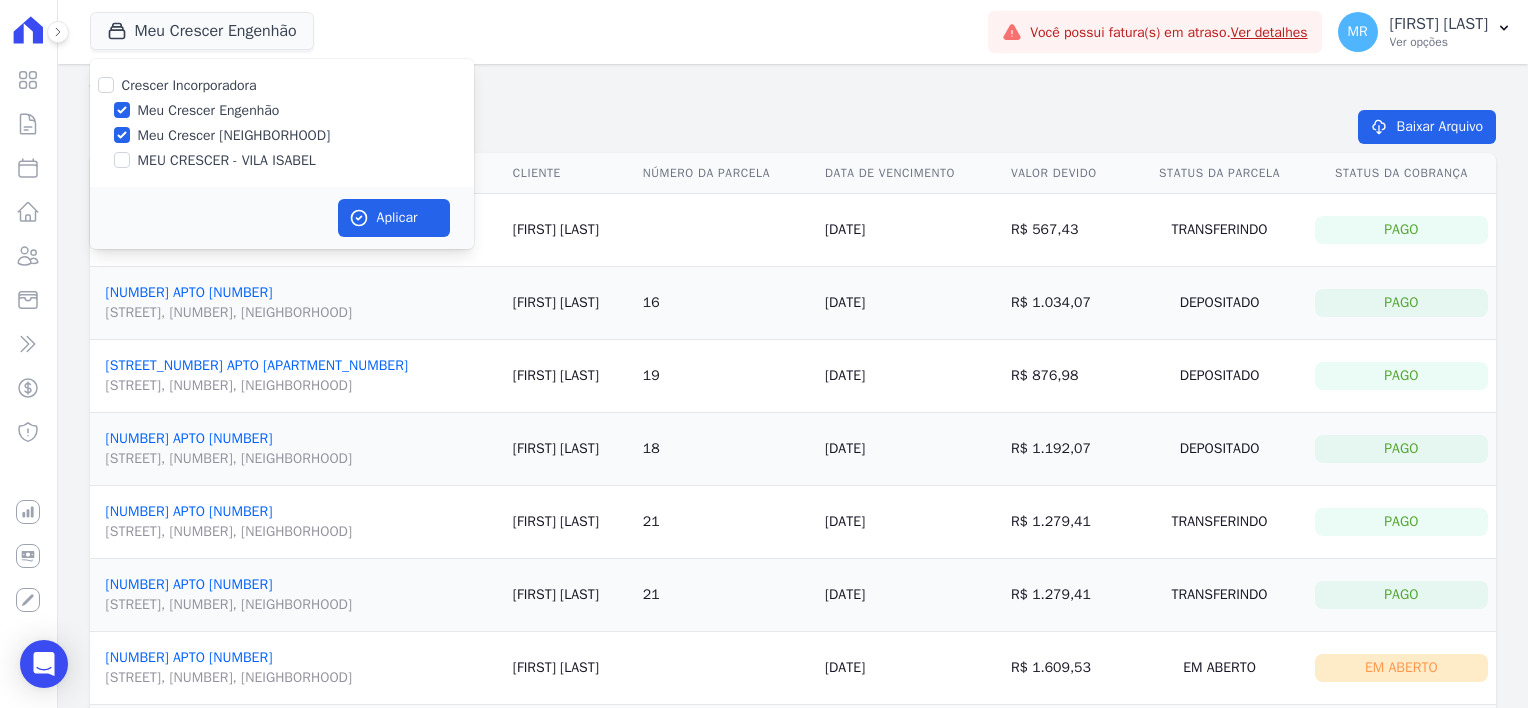 click on "Meu Crescer Engenhão" at bounding box center (209, 110) 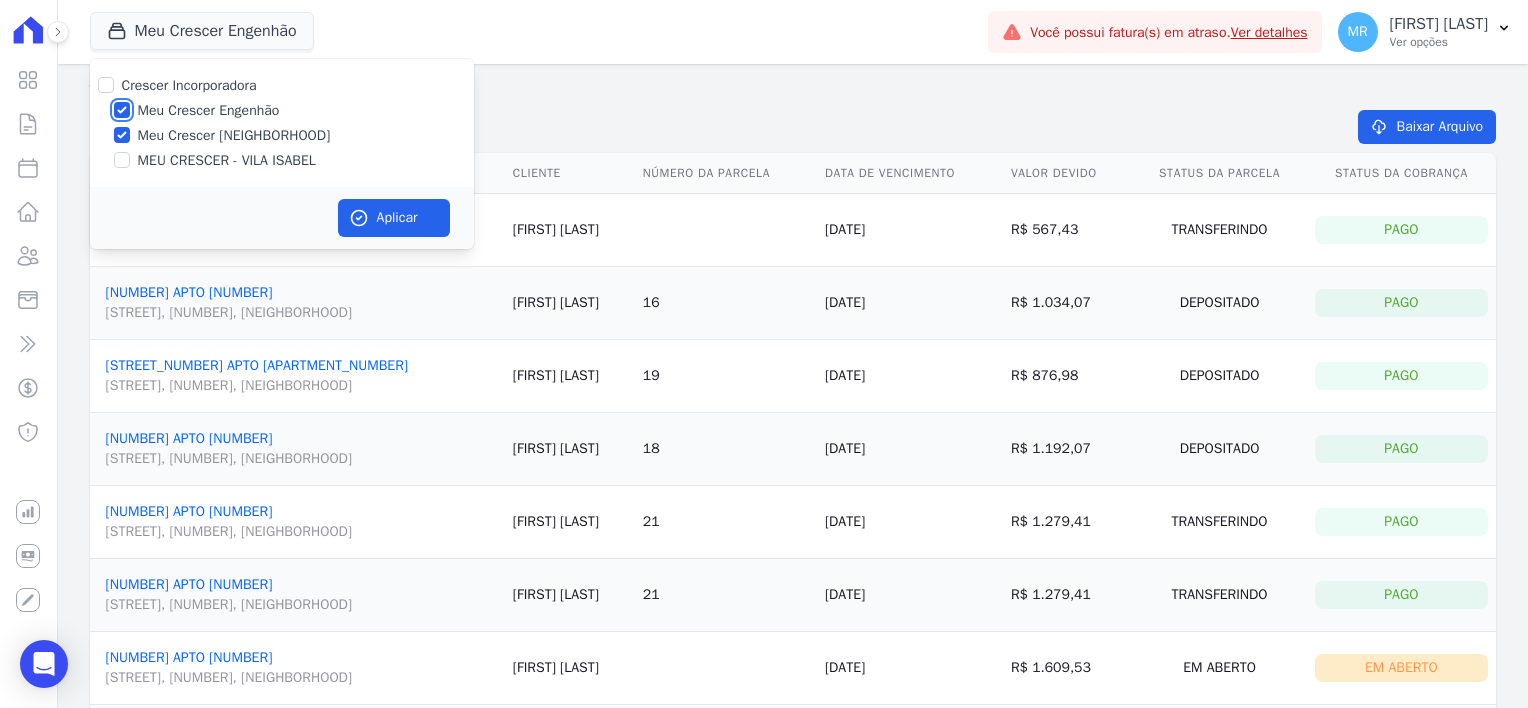 checkbox on "false" 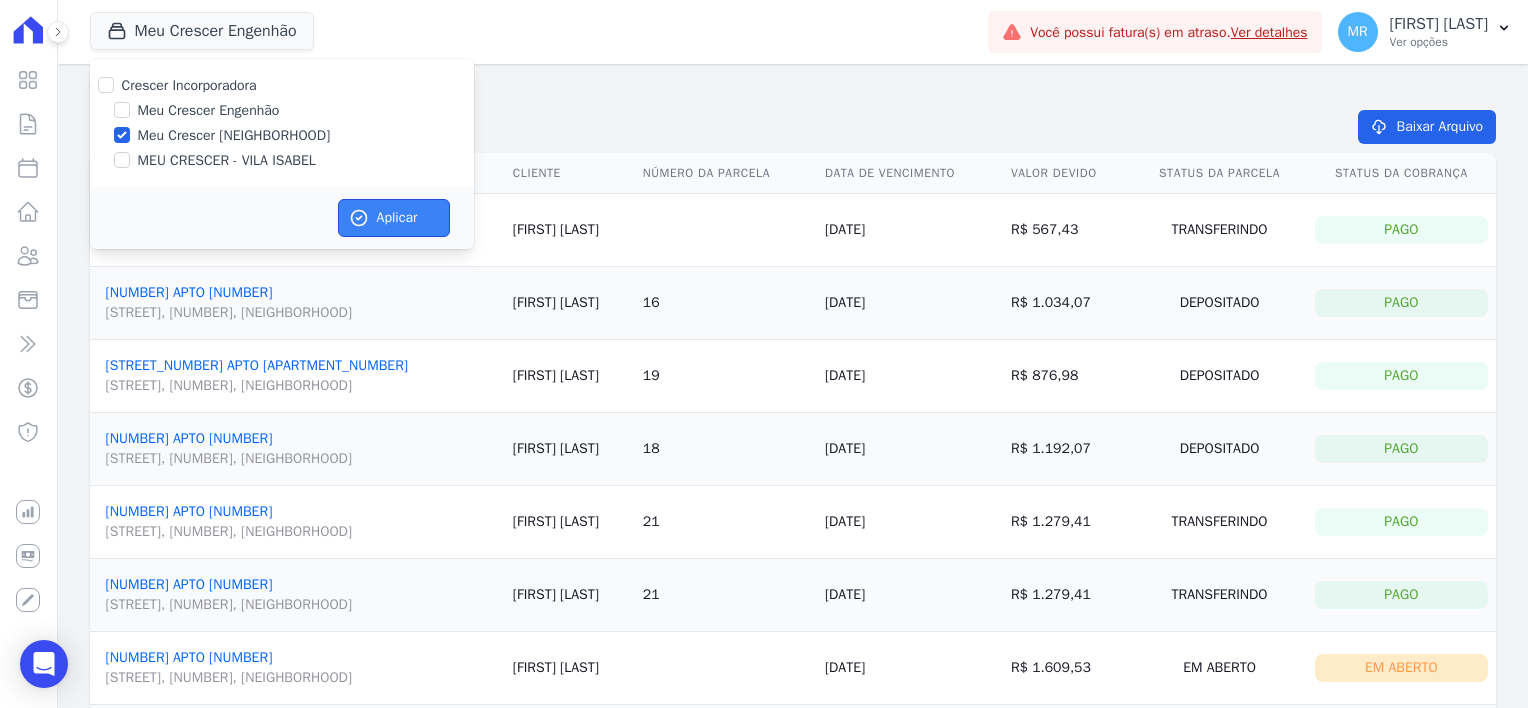 click on "Aplicar" at bounding box center [394, 218] 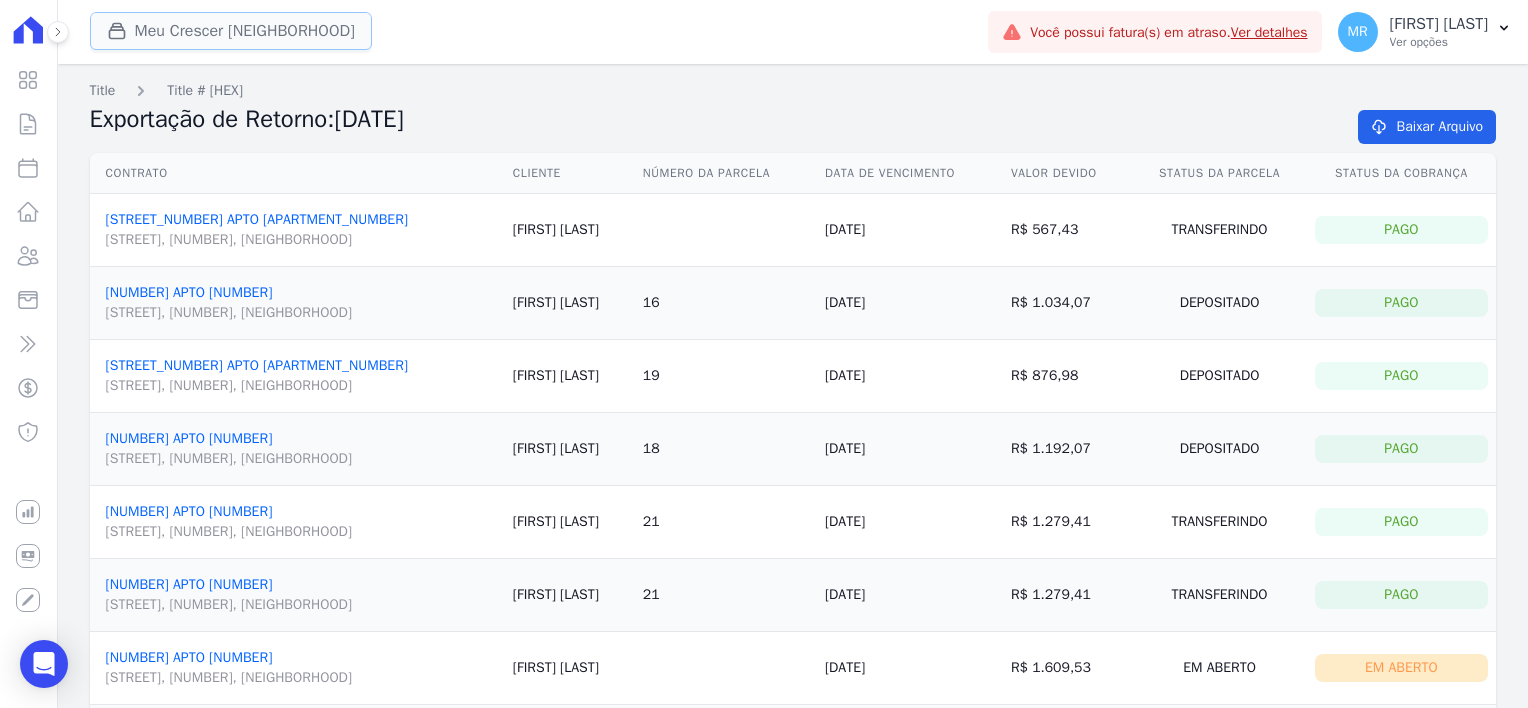 click on "Meu Crescer Méier" at bounding box center [231, 31] 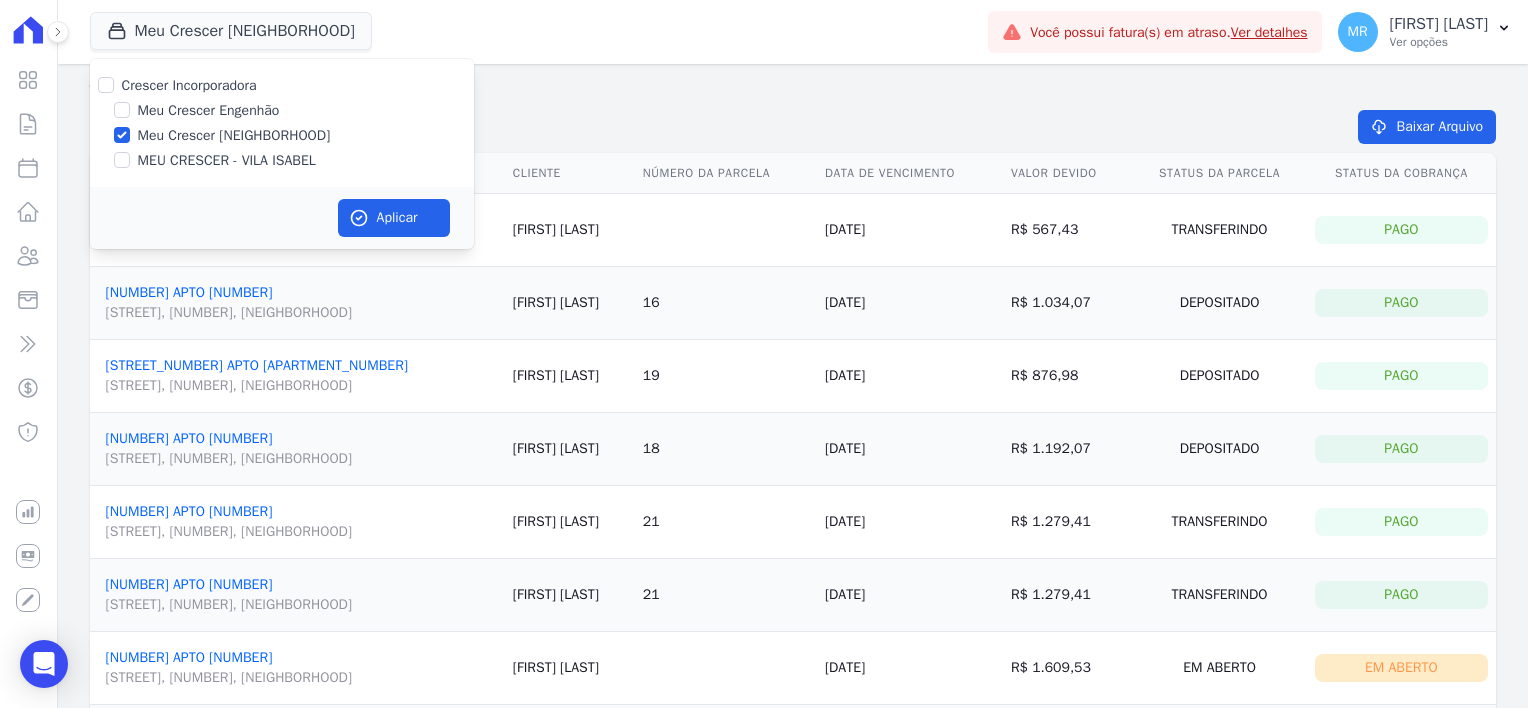 click on "Meu Crescer Engenhão" at bounding box center (209, 110) 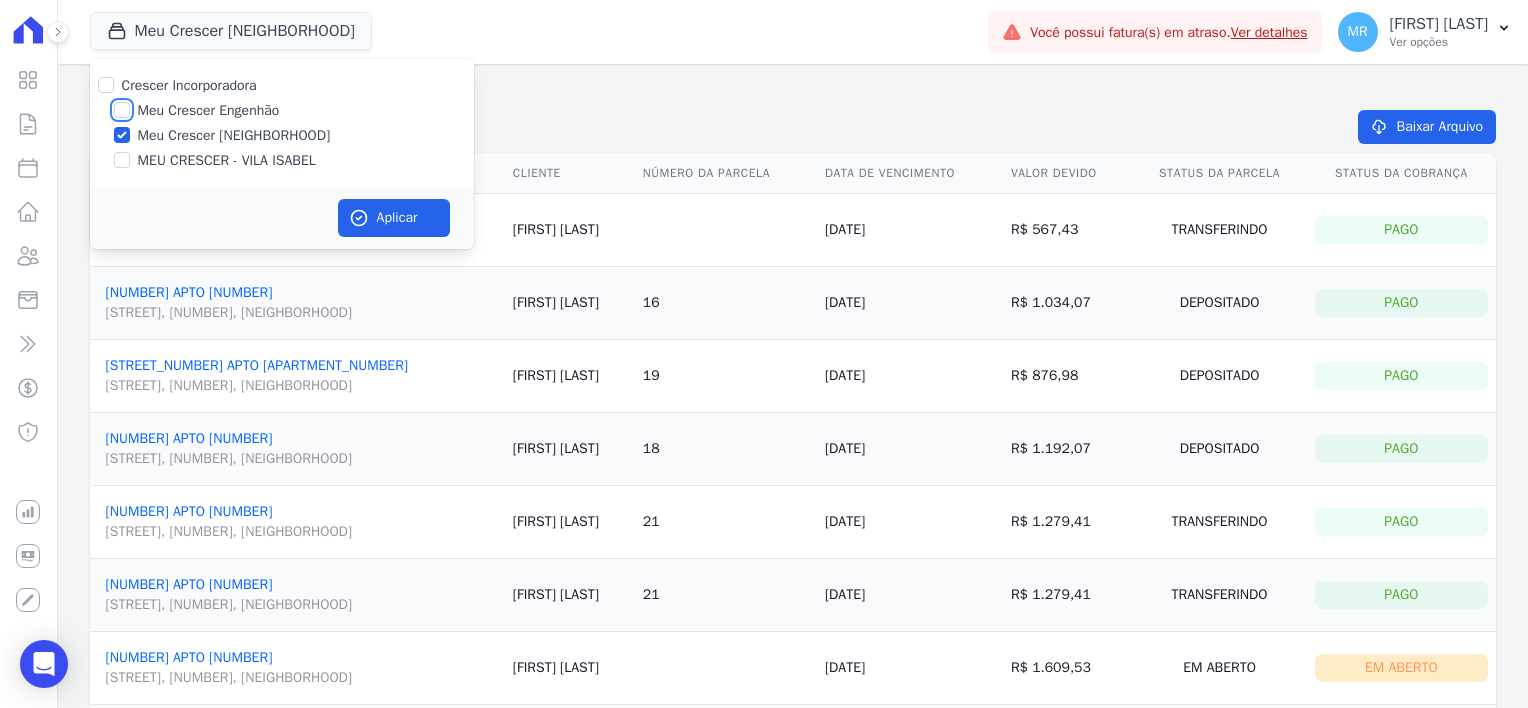 click on "Meu Crescer Engenhão" at bounding box center (122, 110) 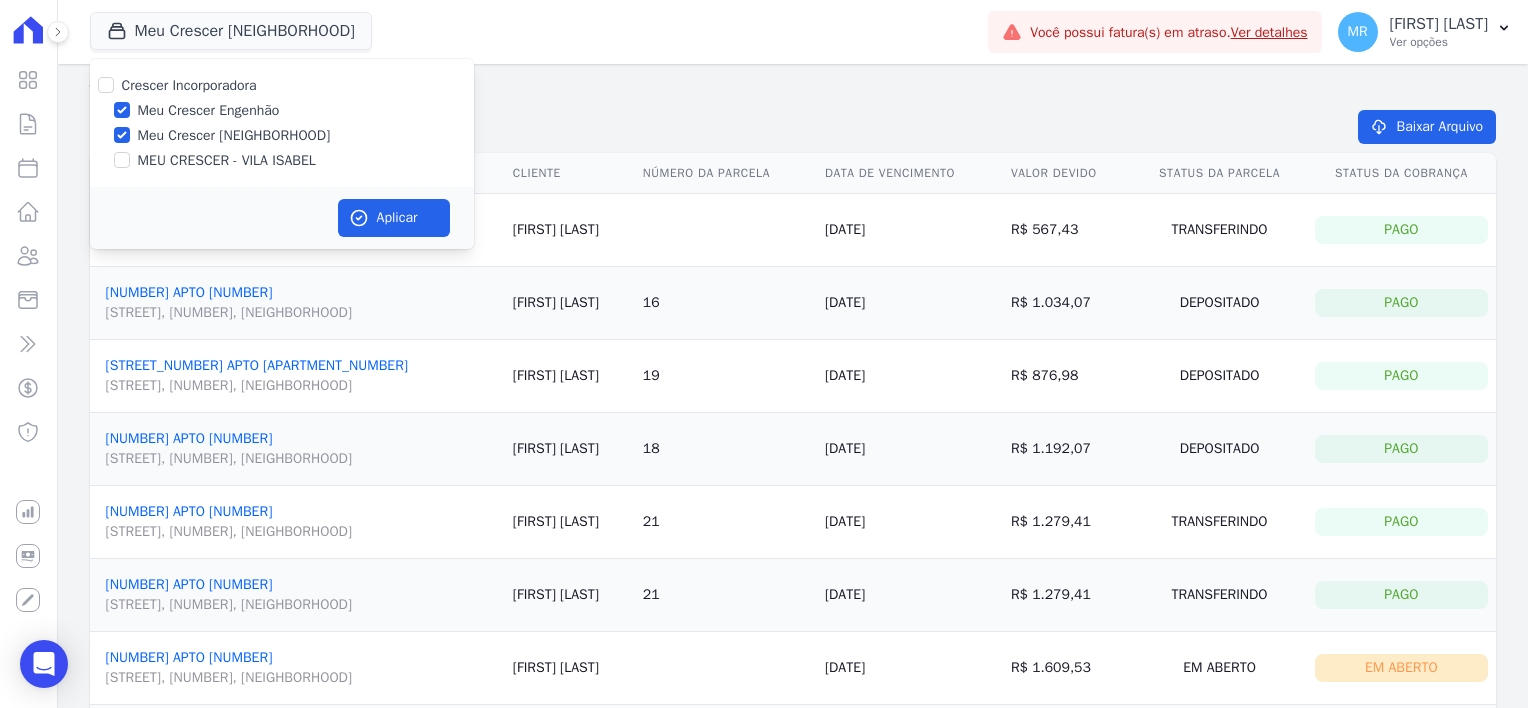 click on "Meu Crescer Méier" at bounding box center [234, 135] 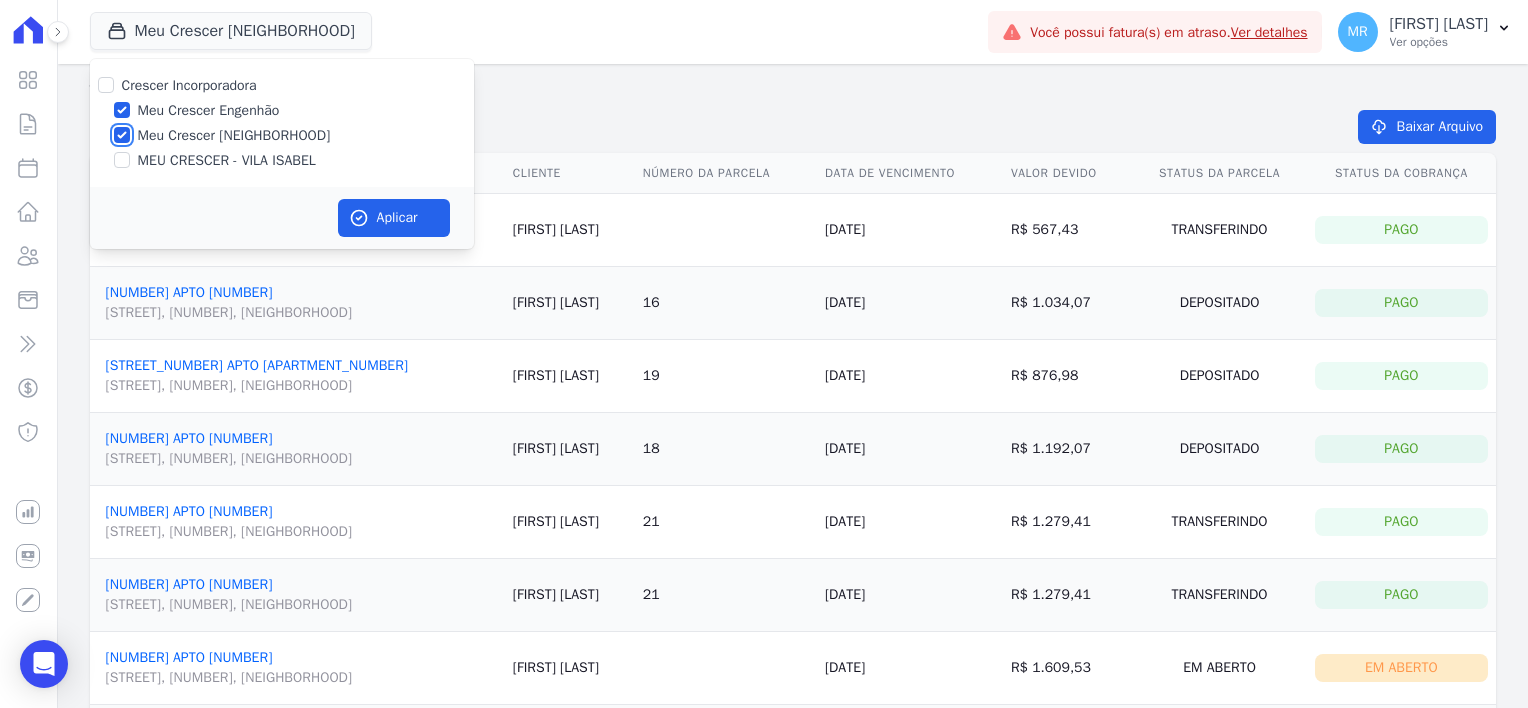 click on "Meu Crescer Méier" at bounding box center [122, 135] 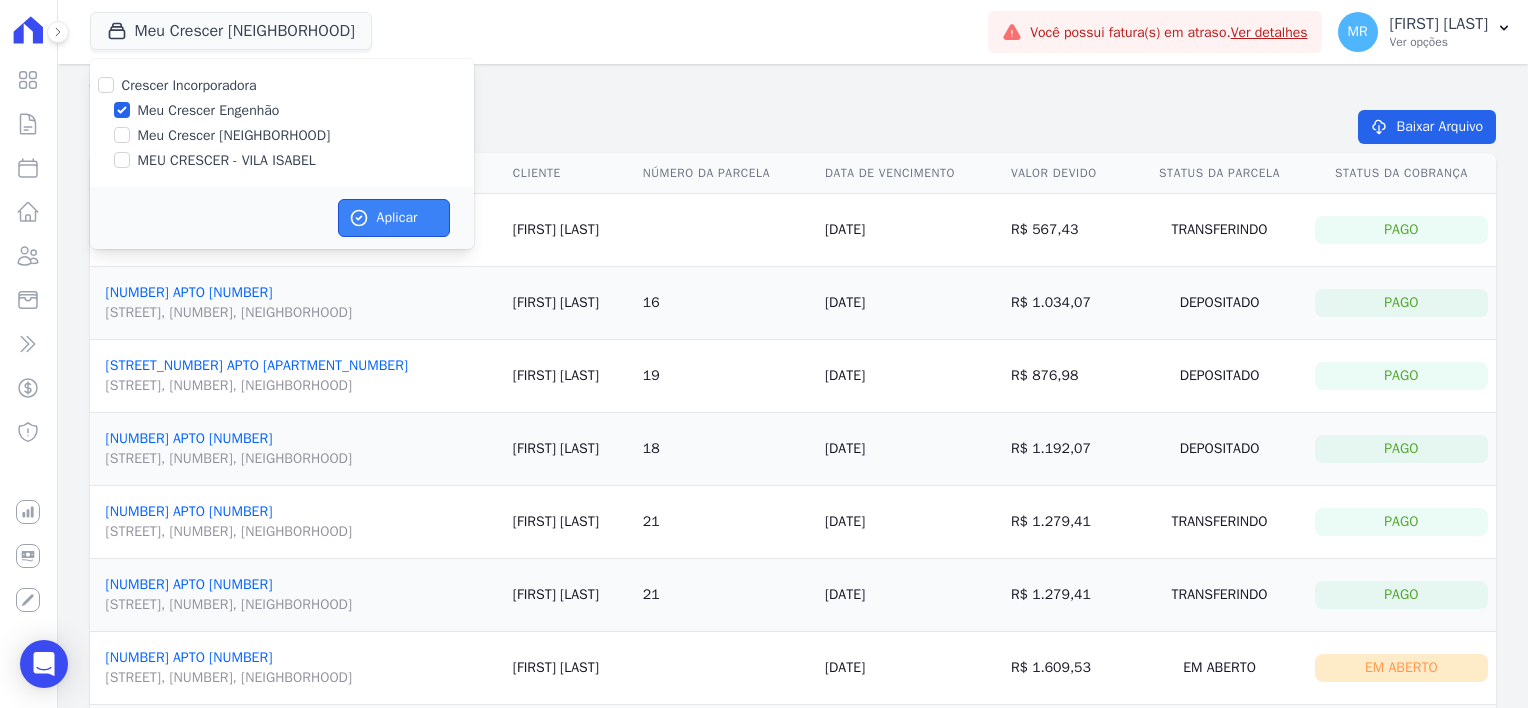 click on "Aplicar" at bounding box center (394, 218) 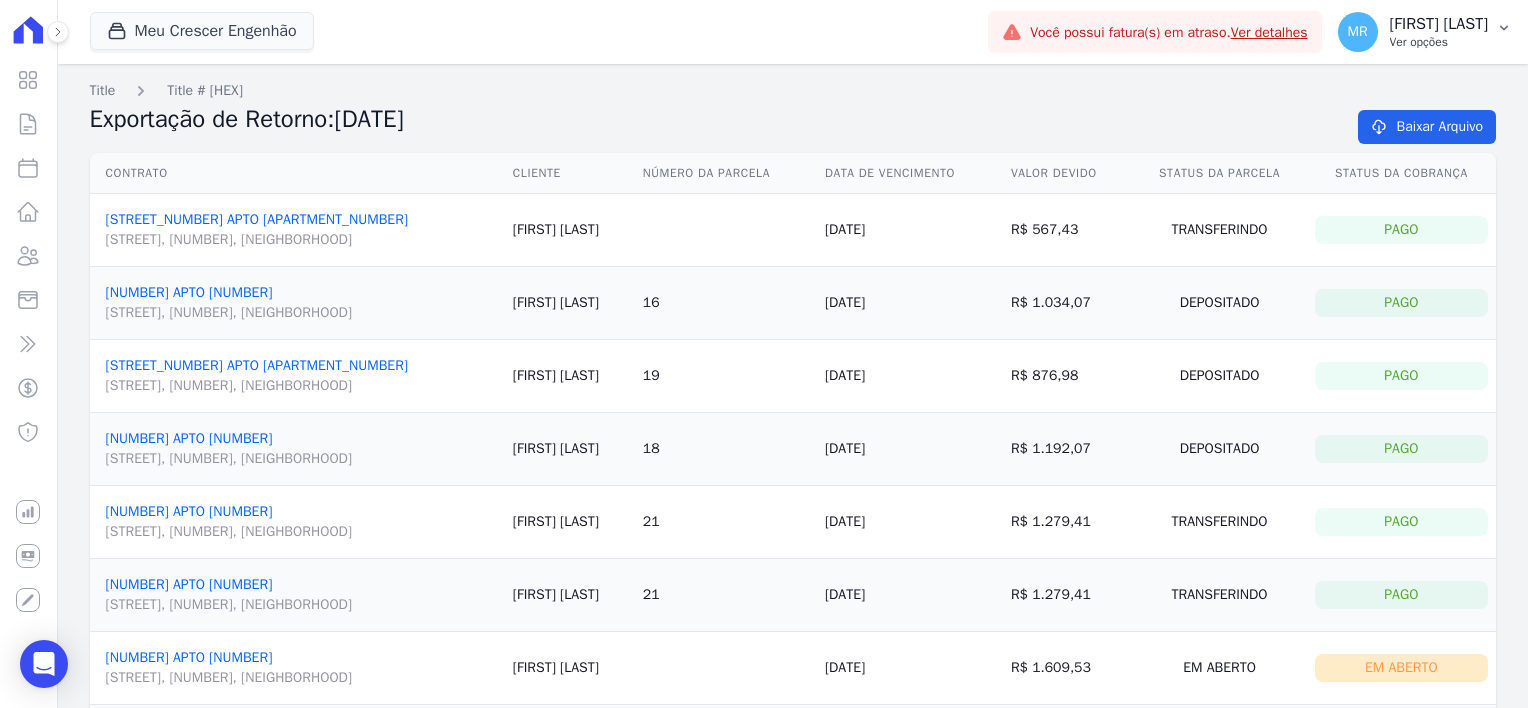 click on "Ver opções" at bounding box center (1439, 42) 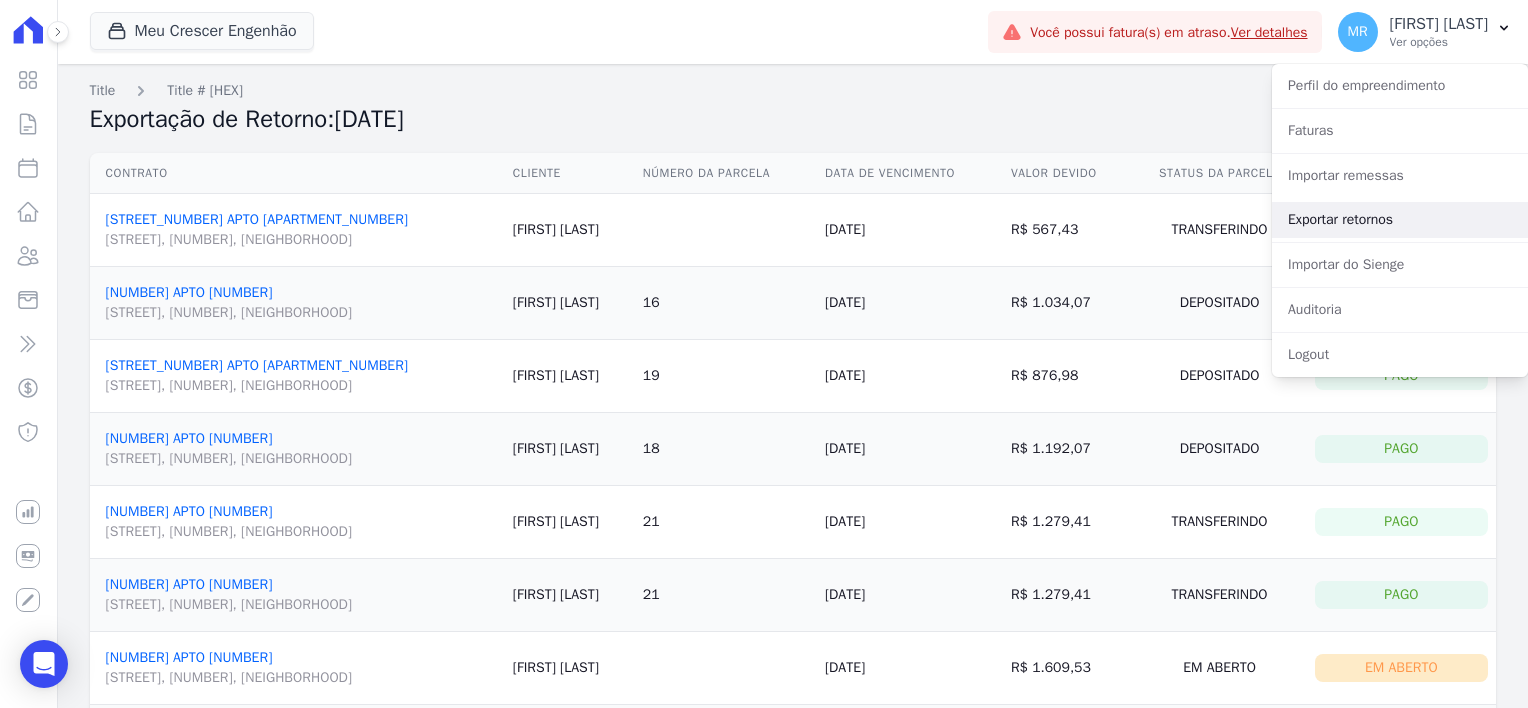 click on "Exportar retornos" at bounding box center [1400, 220] 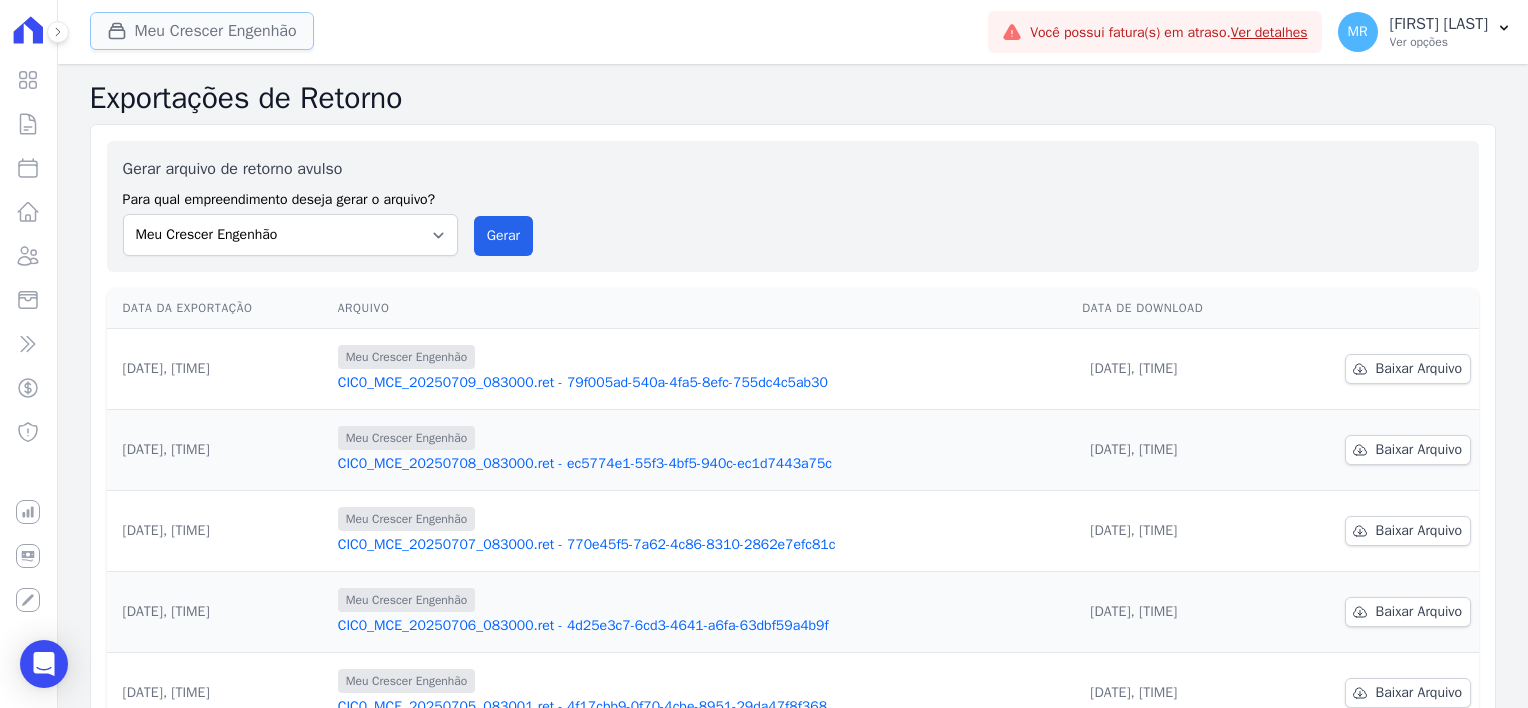 click on "Meu Crescer Engenhão" at bounding box center [202, 31] 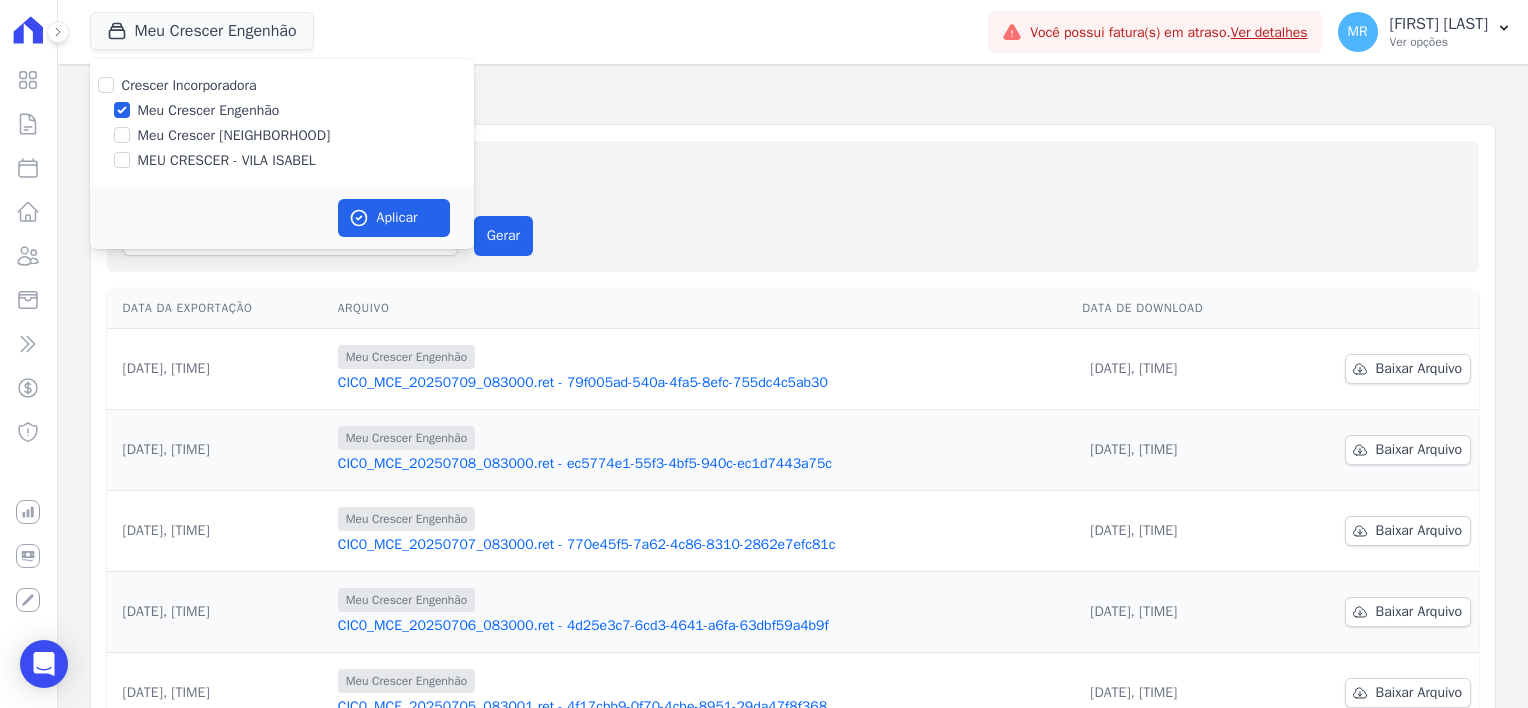 click on "Meu Crescer Méier" at bounding box center (234, 135) 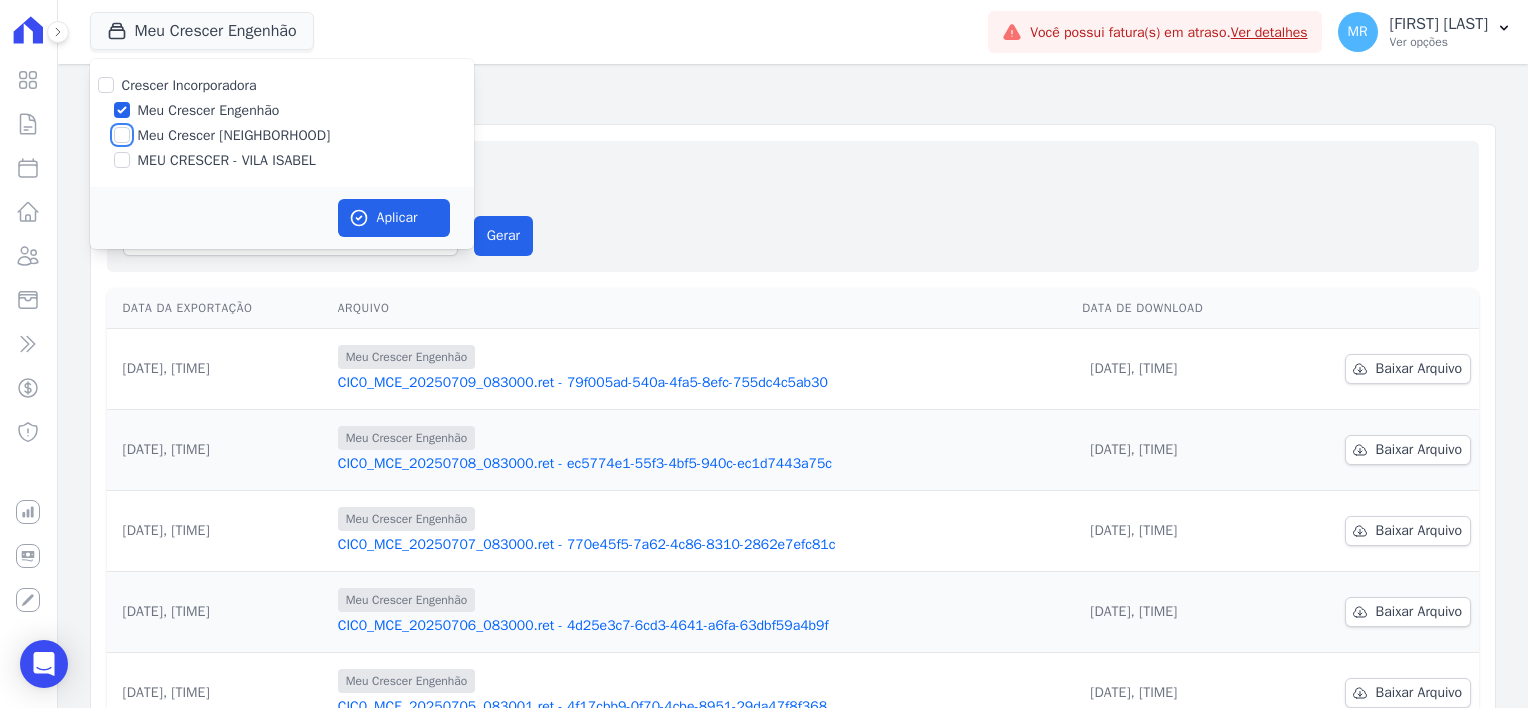 click on "Meu Crescer Méier" at bounding box center (122, 135) 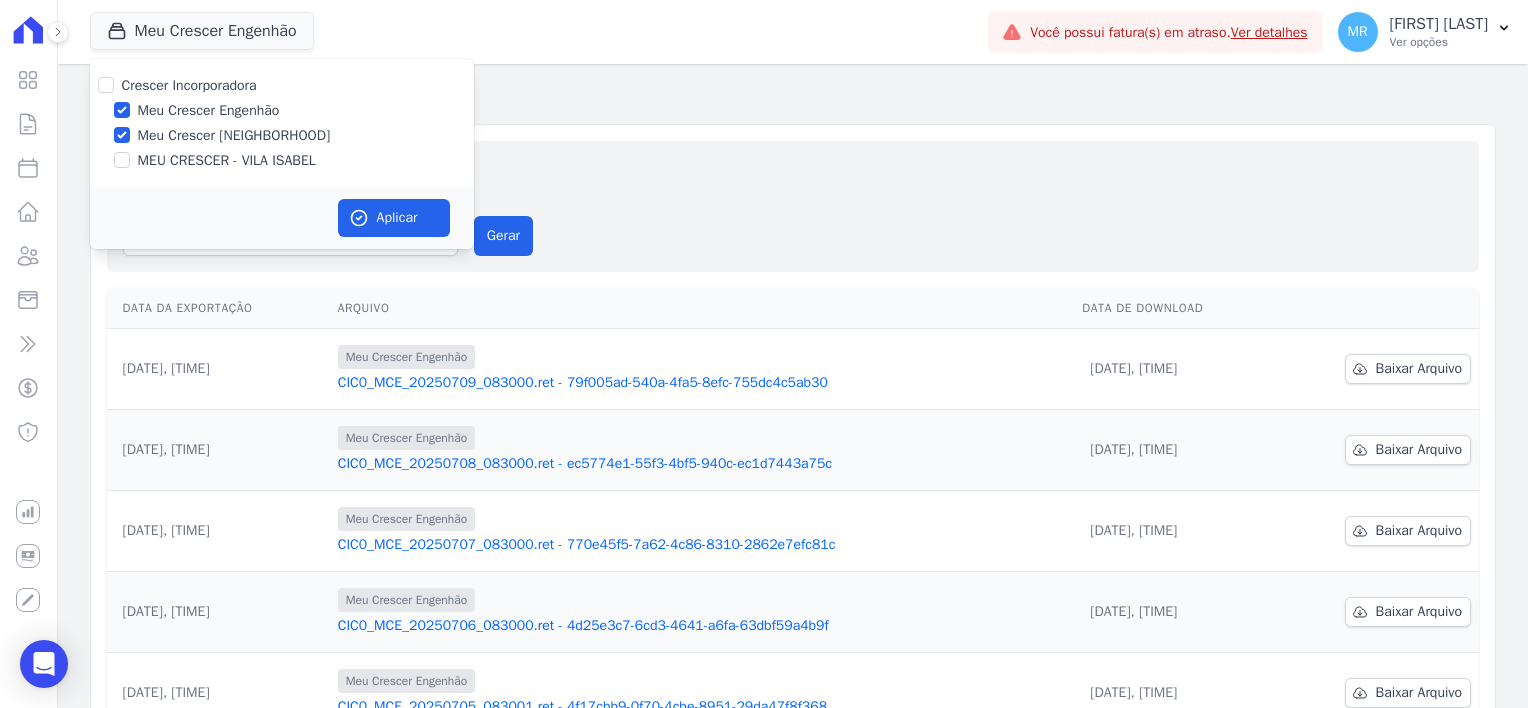 click on "Meu Crescer Engenhão" at bounding box center [209, 110] 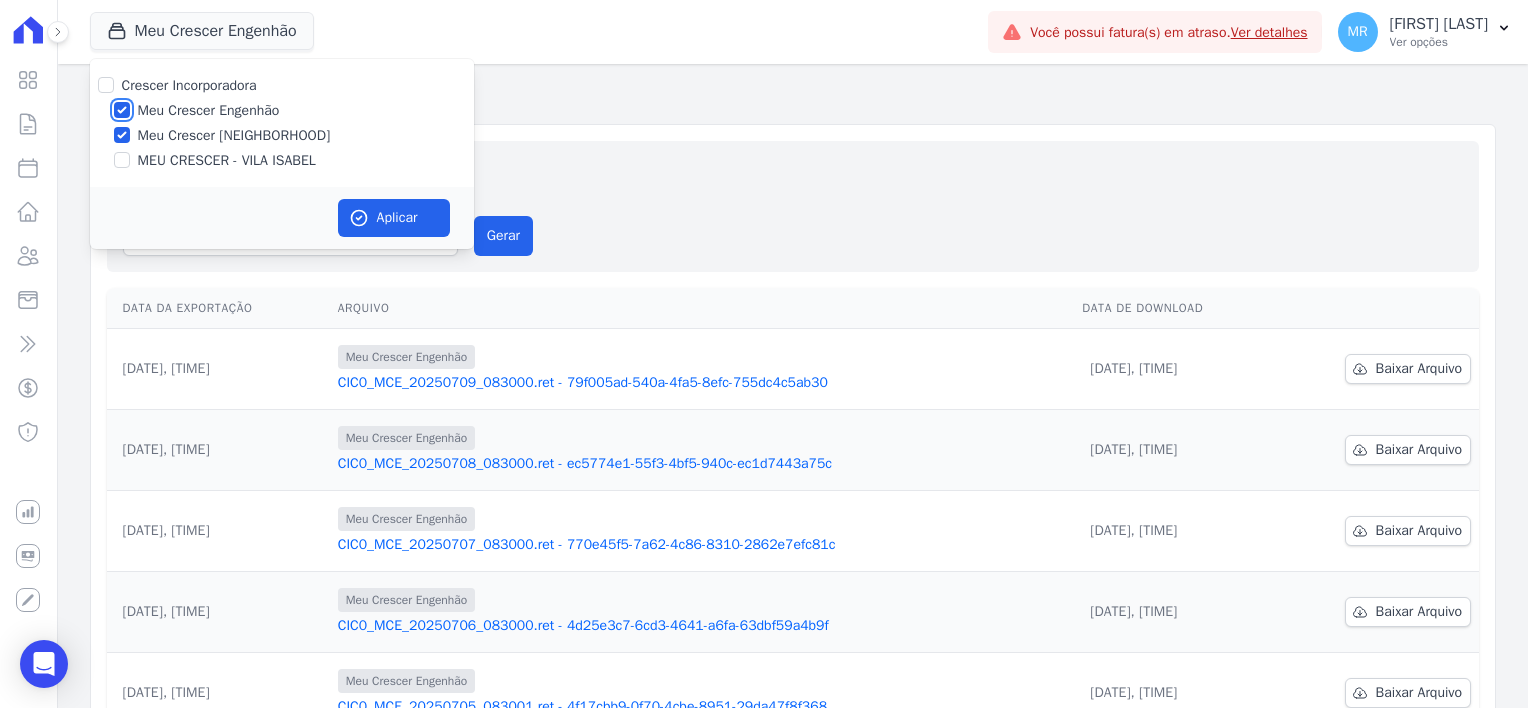 checkbox on "false" 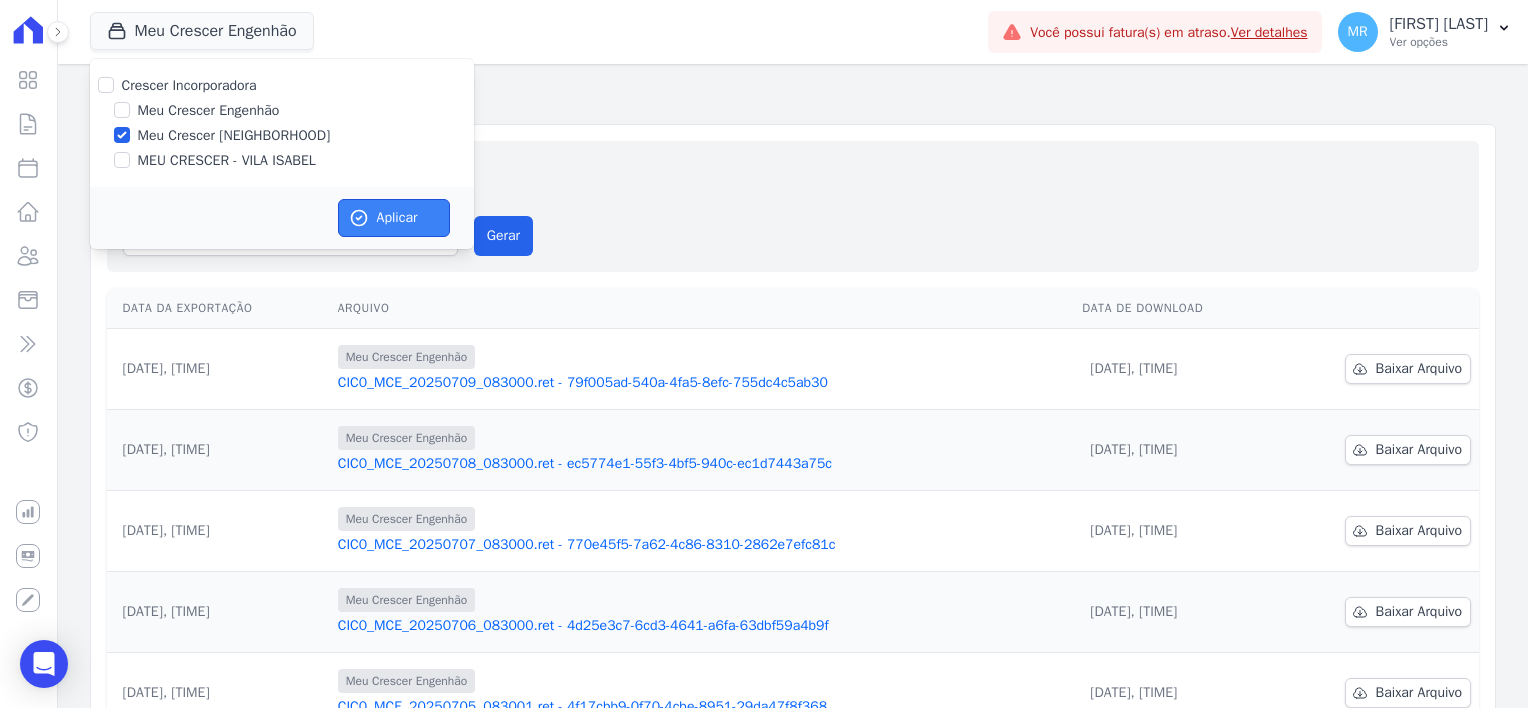 click on "Aplicar" at bounding box center [394, 218] 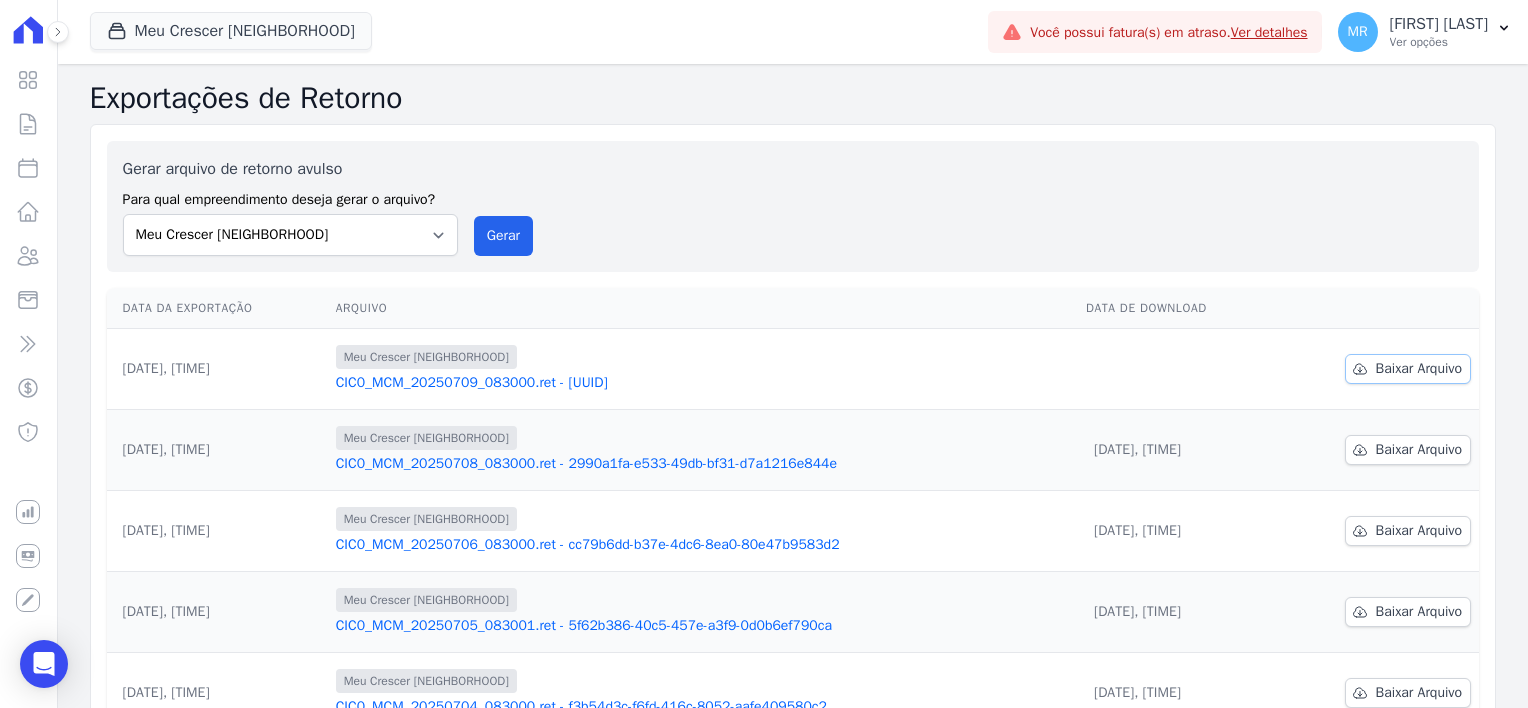 click on "Baixar Arquivo" at bounding box center (1419, 369) 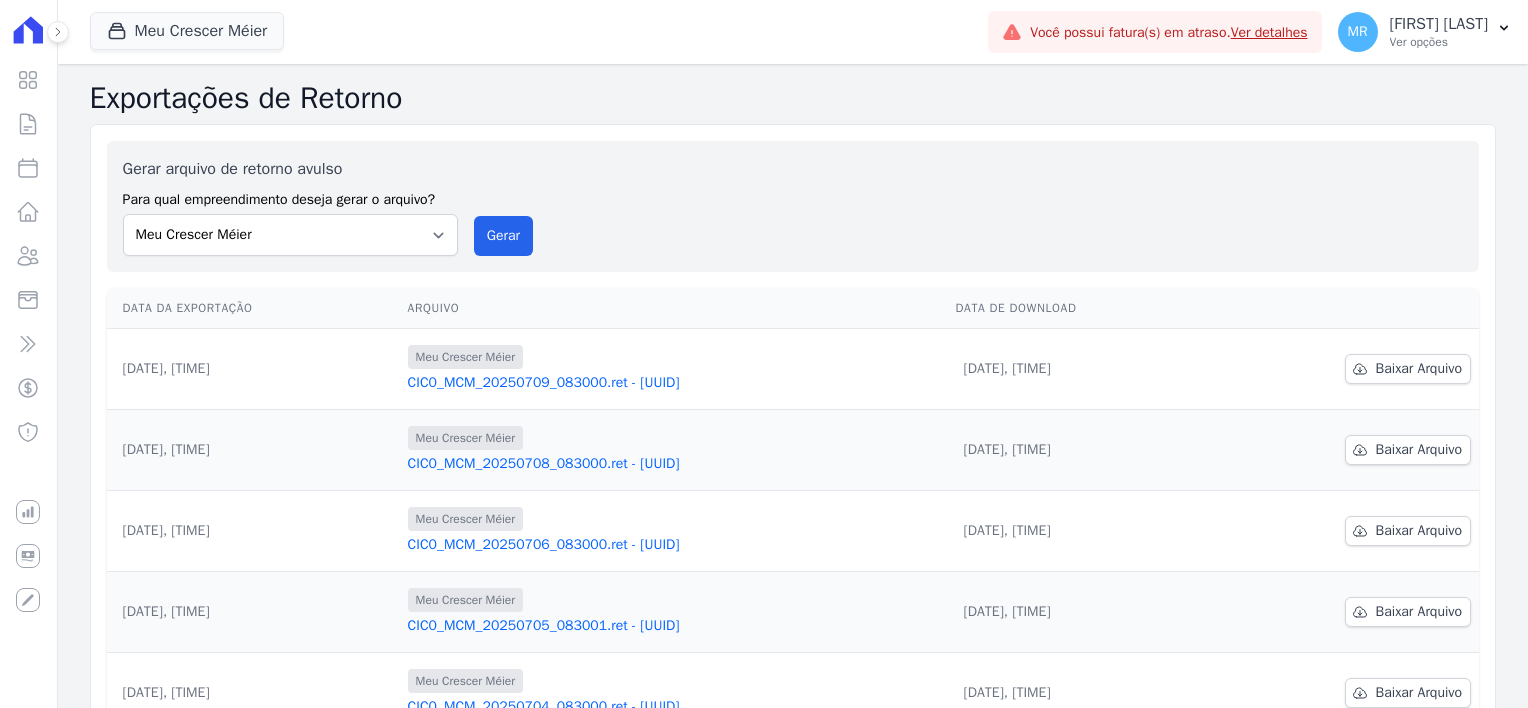 scroll, scrollTop: 0, scrollLeft: 0, axis: both 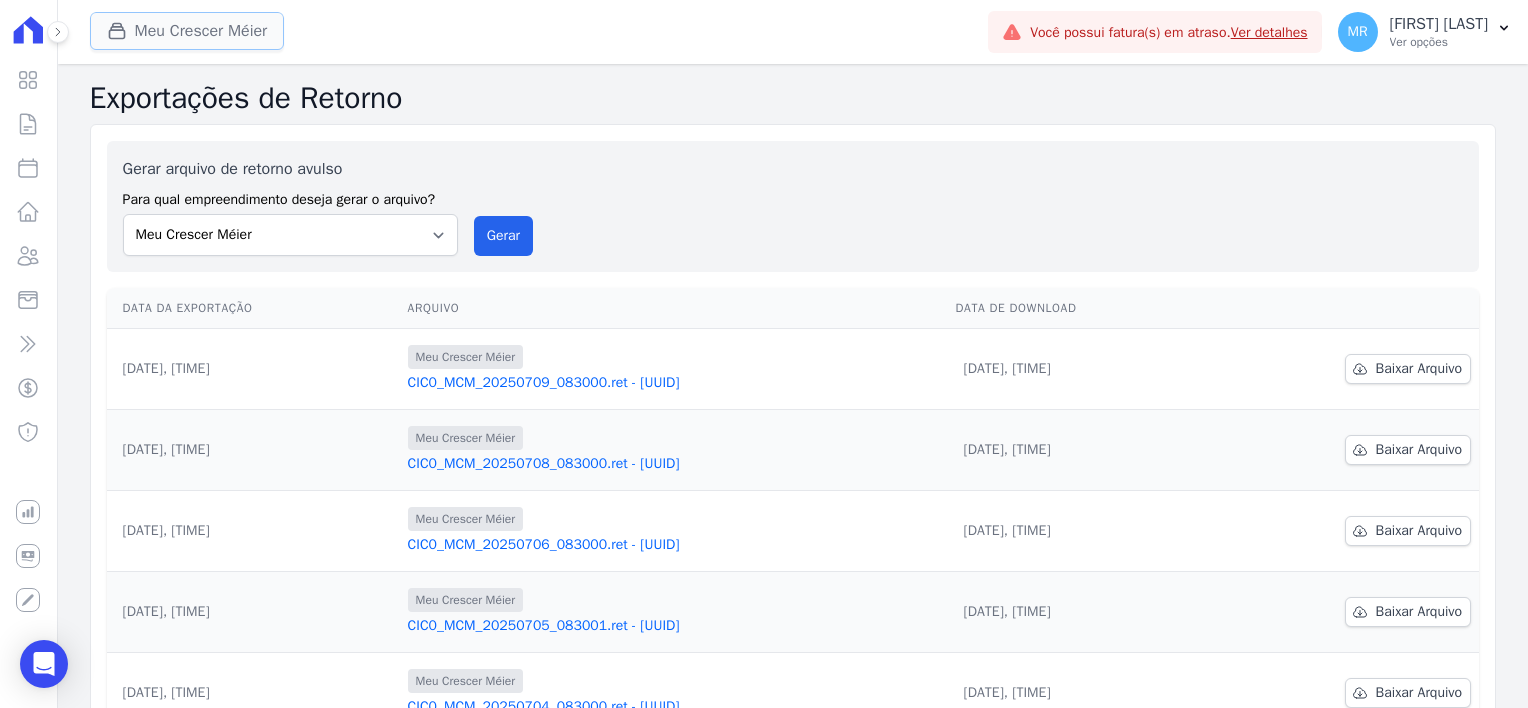 click on "Meu Crescer Méier" at bounding box center [187, 31] 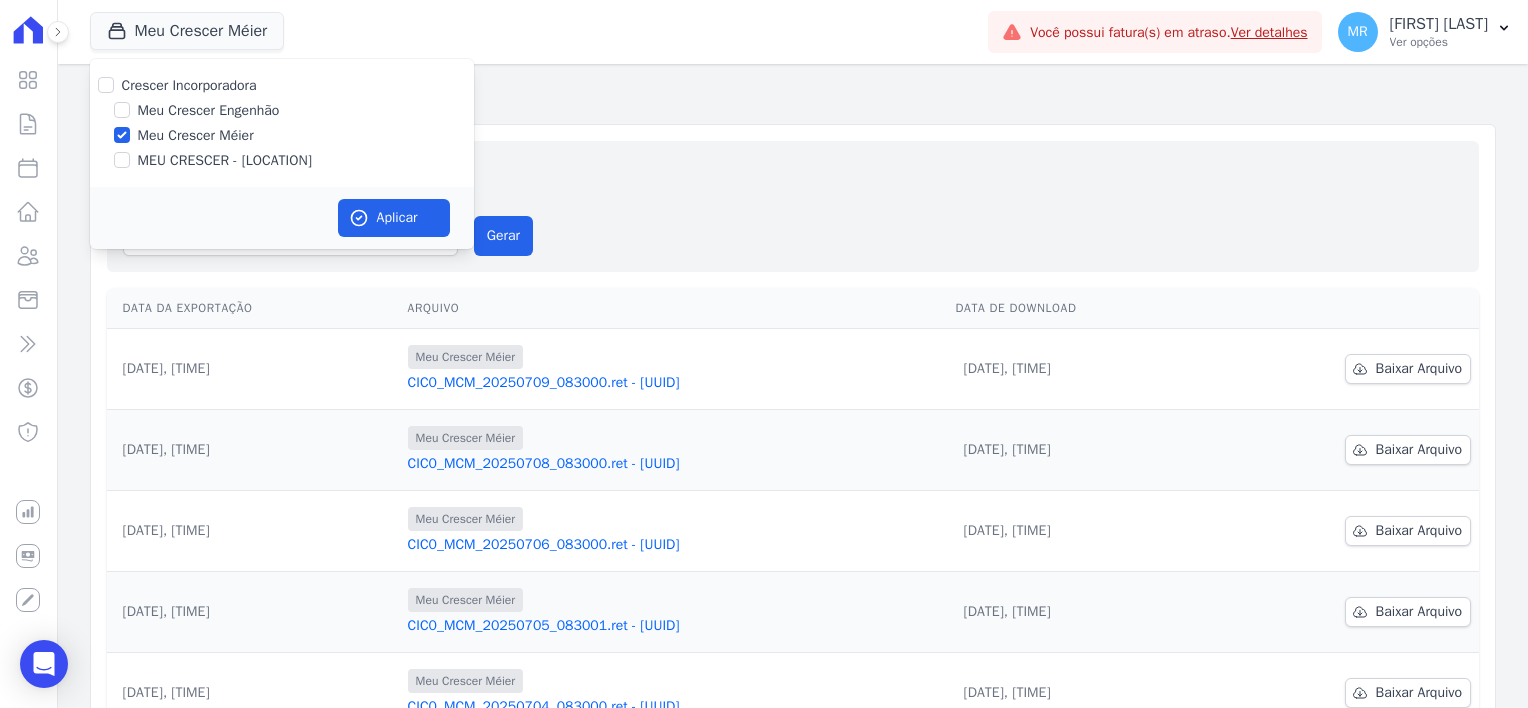 click on "Crescer Incorporadora
Meu Crescer Engenhão
Meu Crescer Méier
MEU CRESCER - [LOCATION]" at bounding box center [282, 123] 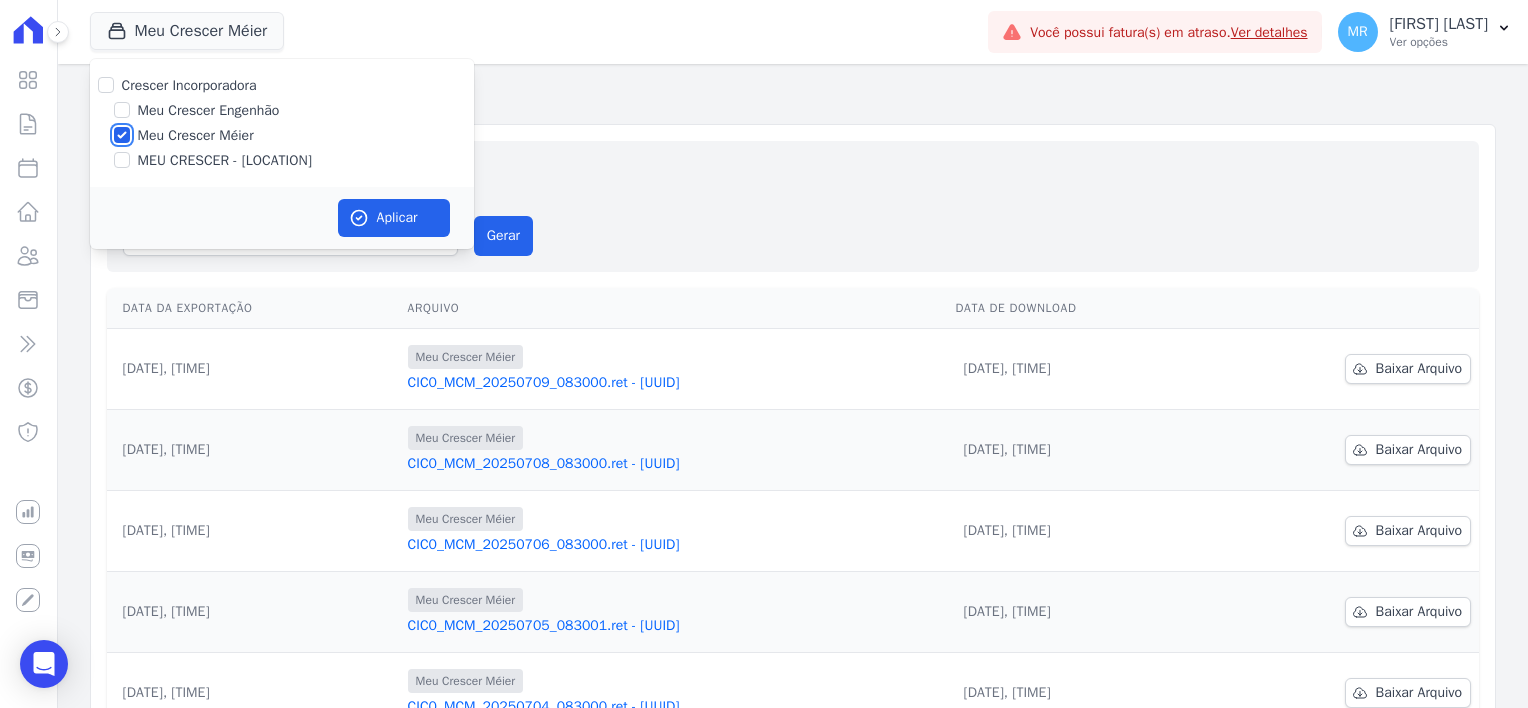 click on "Meu Crescer Méier" at bounding box center (122, 135) 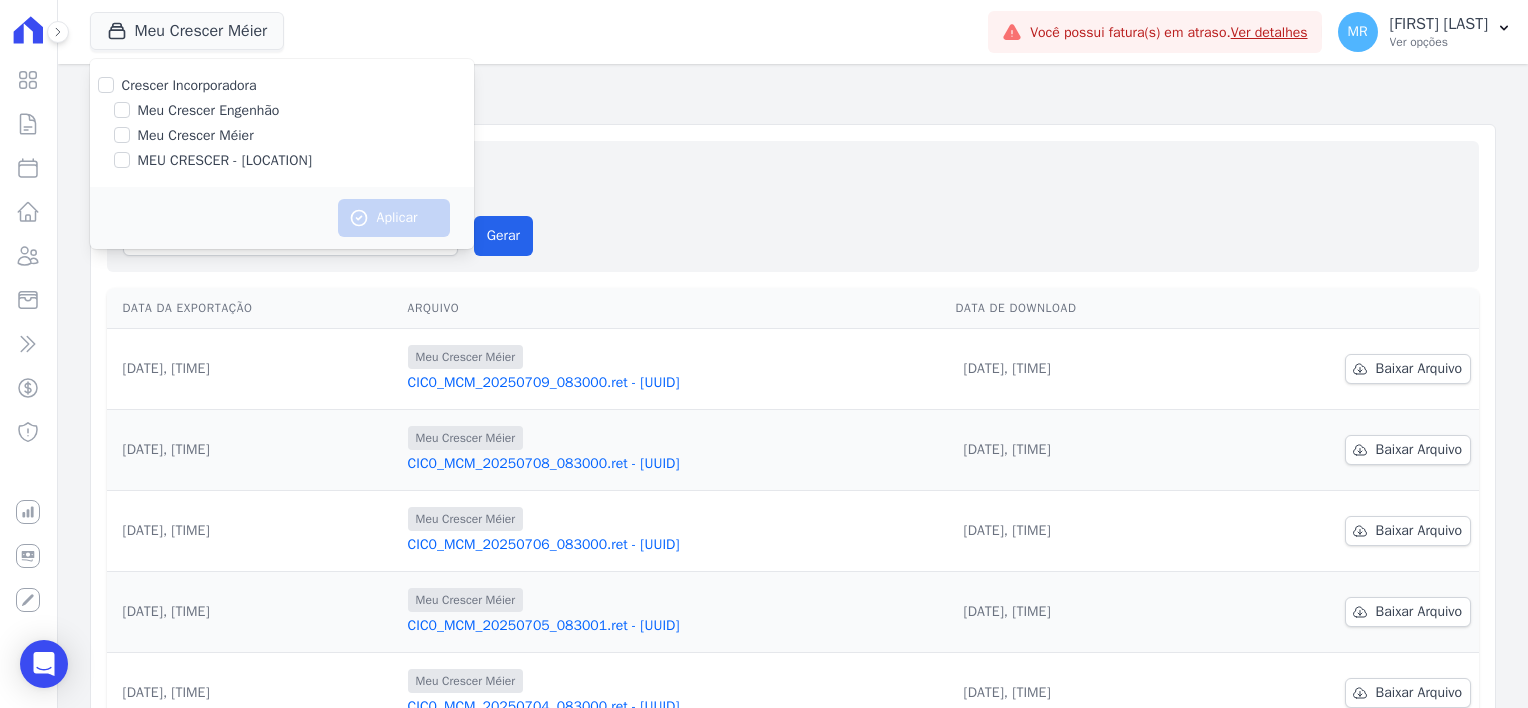 click on "[NAME]" at bounding box center (225, 160) 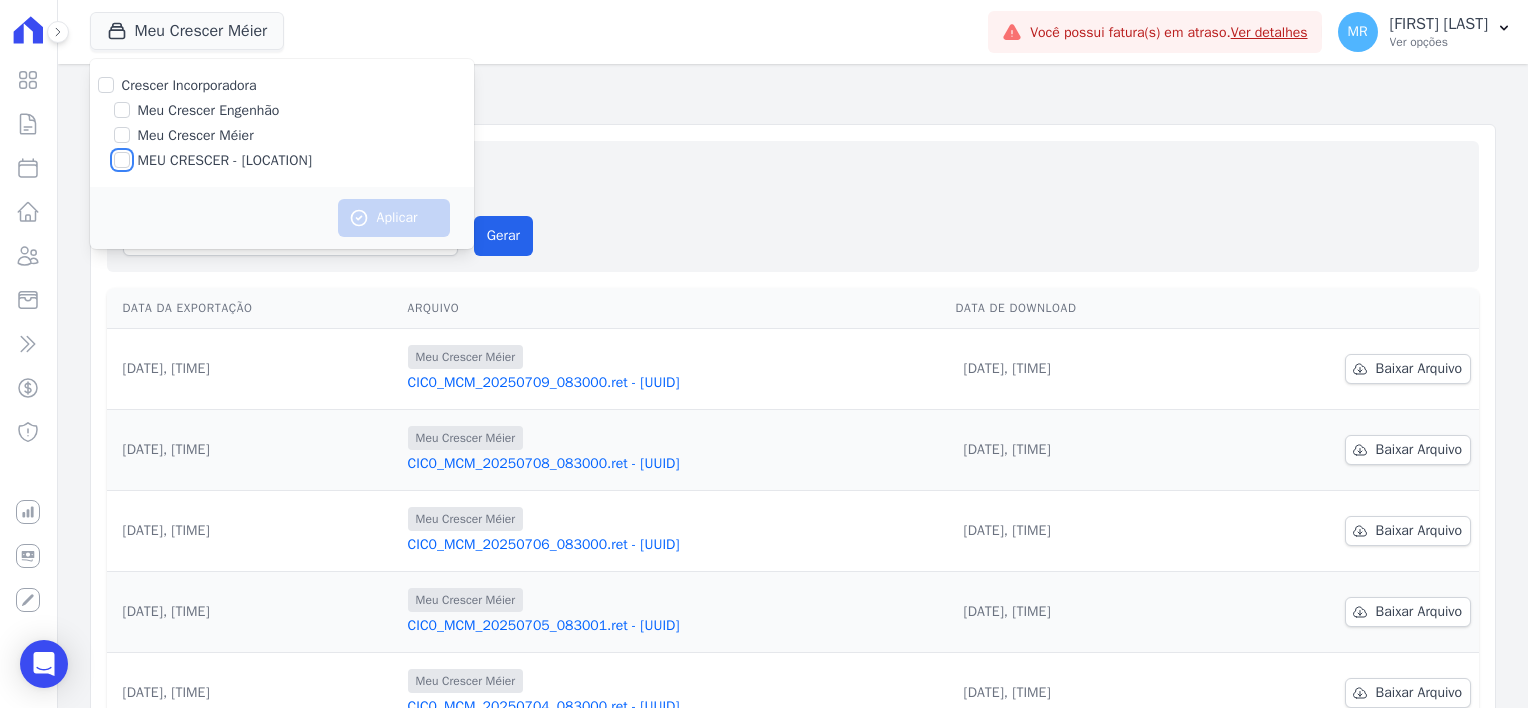 click on "[NAME]" at bounding box center (122, 160) 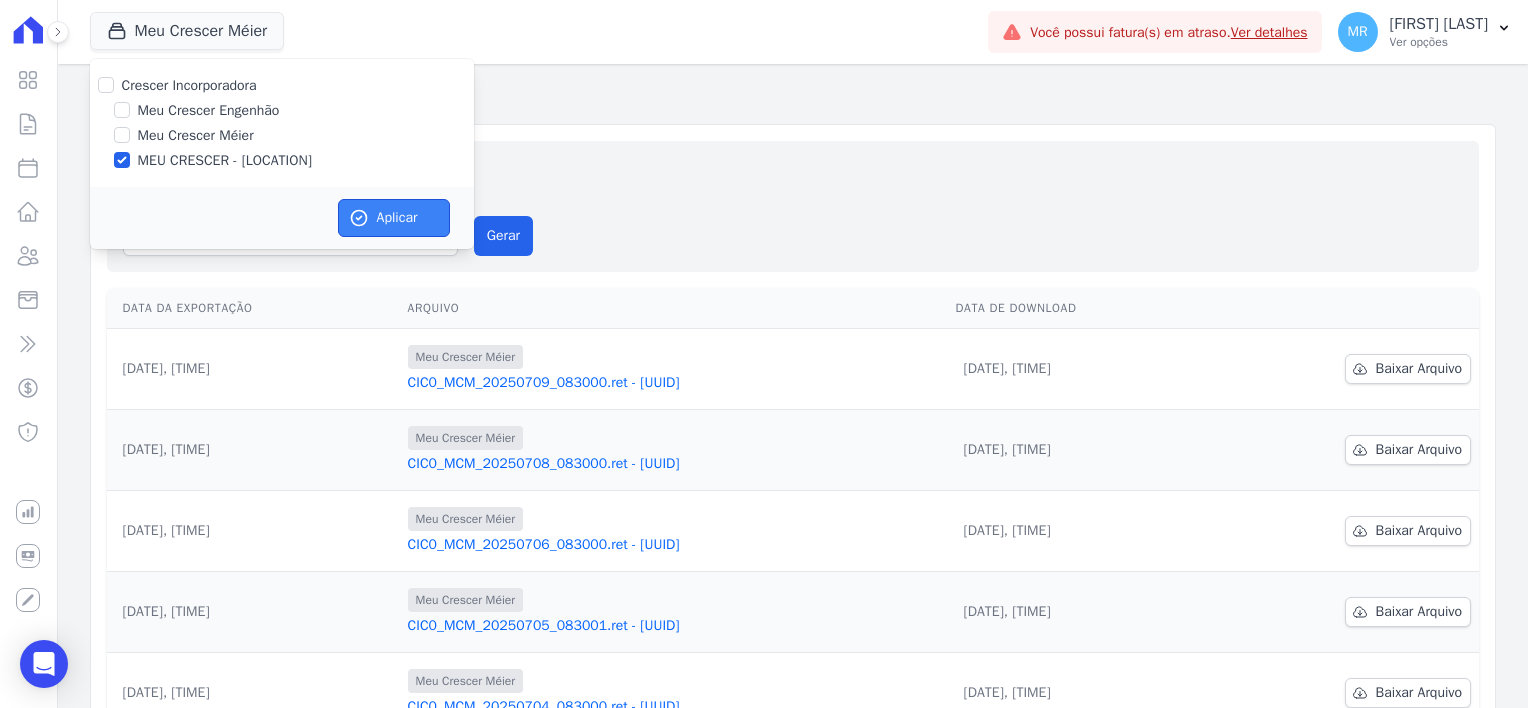 click on "Aplicar" at bounding box center (394, 218) 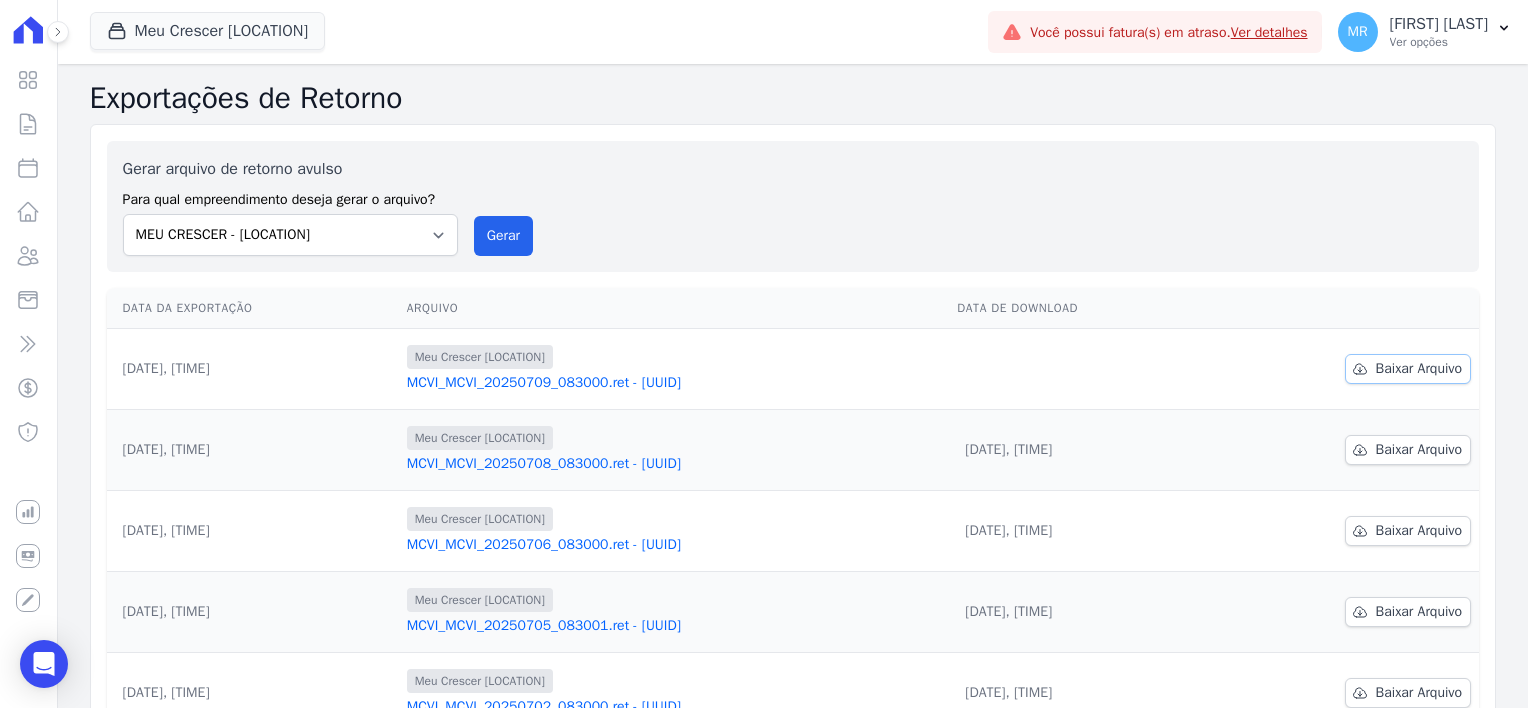 click on "Baixar Arquivo" at bounding box center [1419, 369] 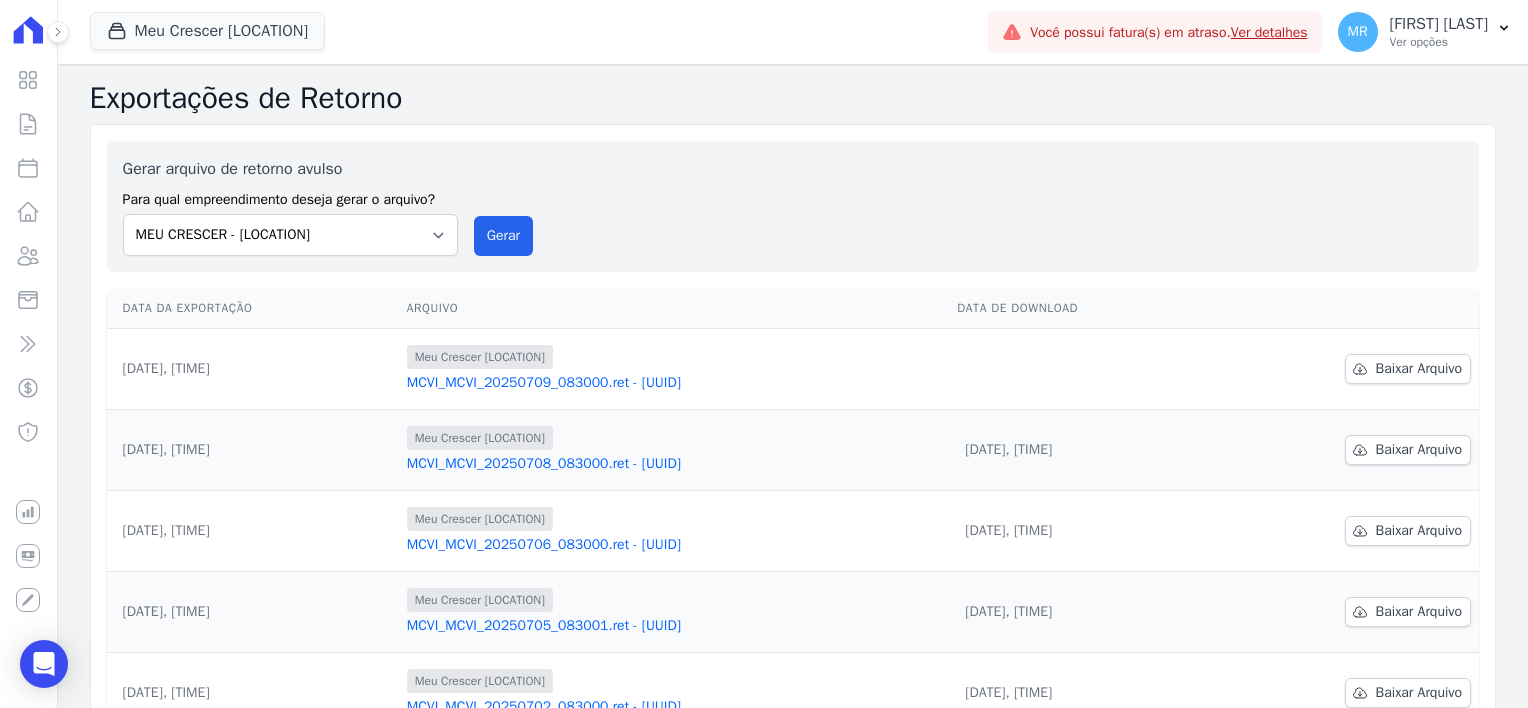 drag, startPoint x: 660, startPoint y: 384, endPoint x: 661, endPoint y: 401, distance: 17.029387 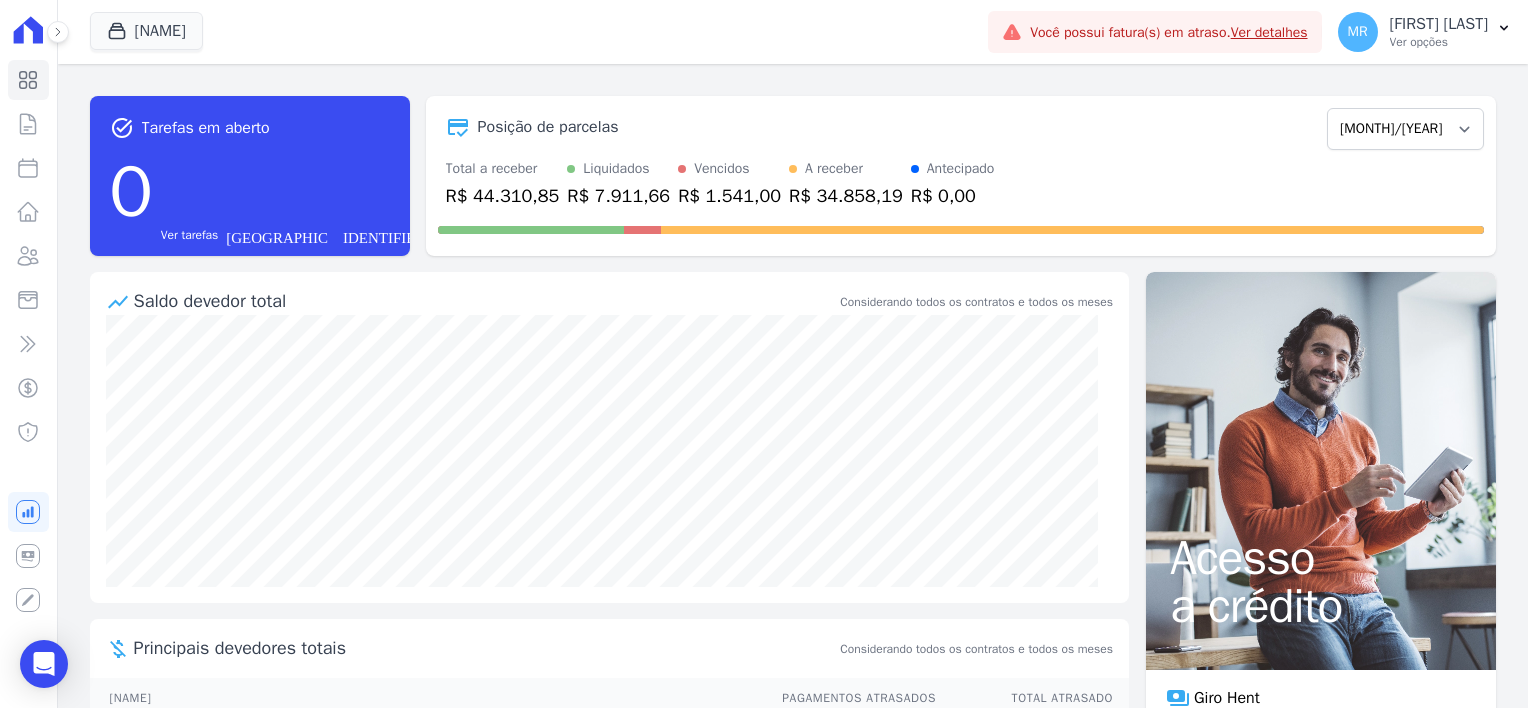 scroll, scrollTop: 0, scrollLeft: 0, axis: both 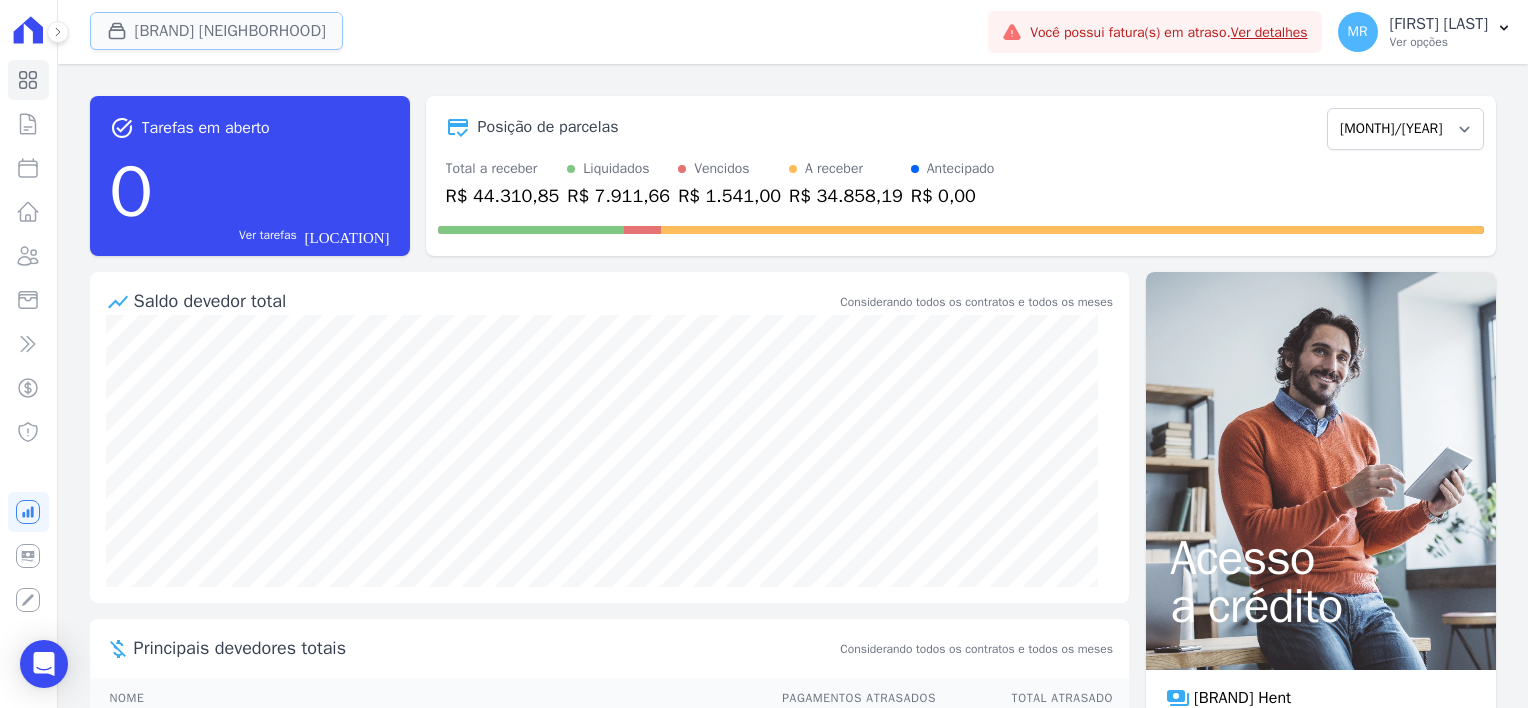 click on "[BRAND]   [NEIGHBORHOOD]" at bounding box center (216, 31) 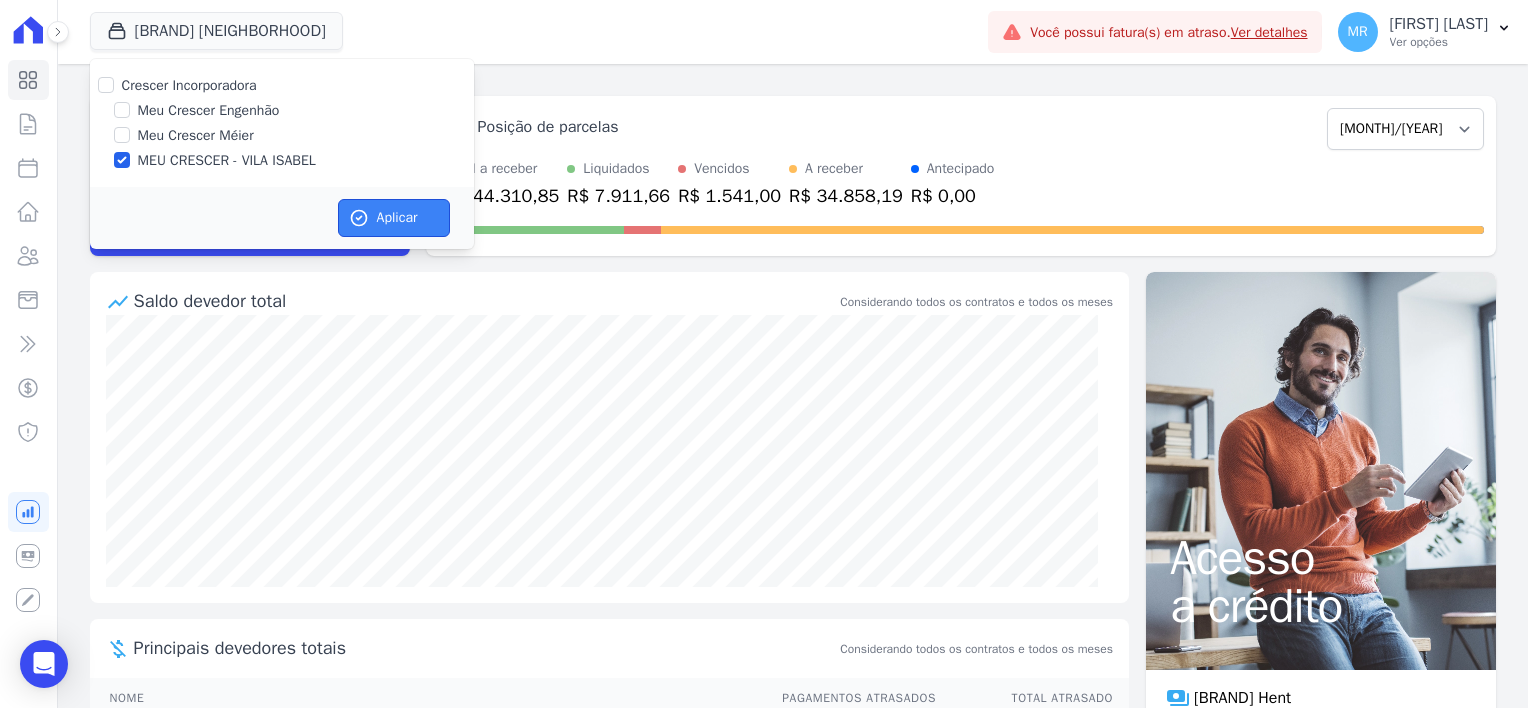 click on "Aplicar" at bounding box center (394, 218) 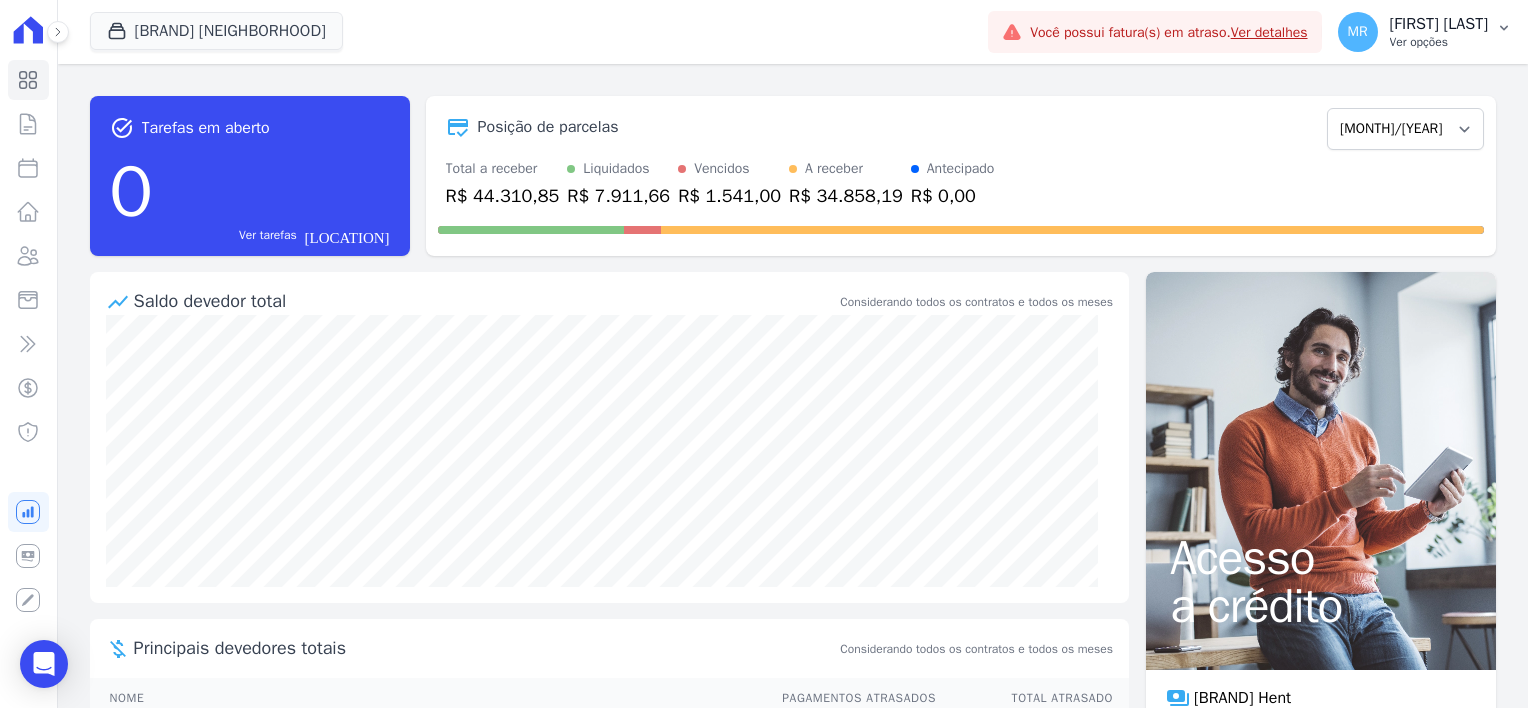 click on "[FIRST] [LAST]" at bounding box center [1439, 24] 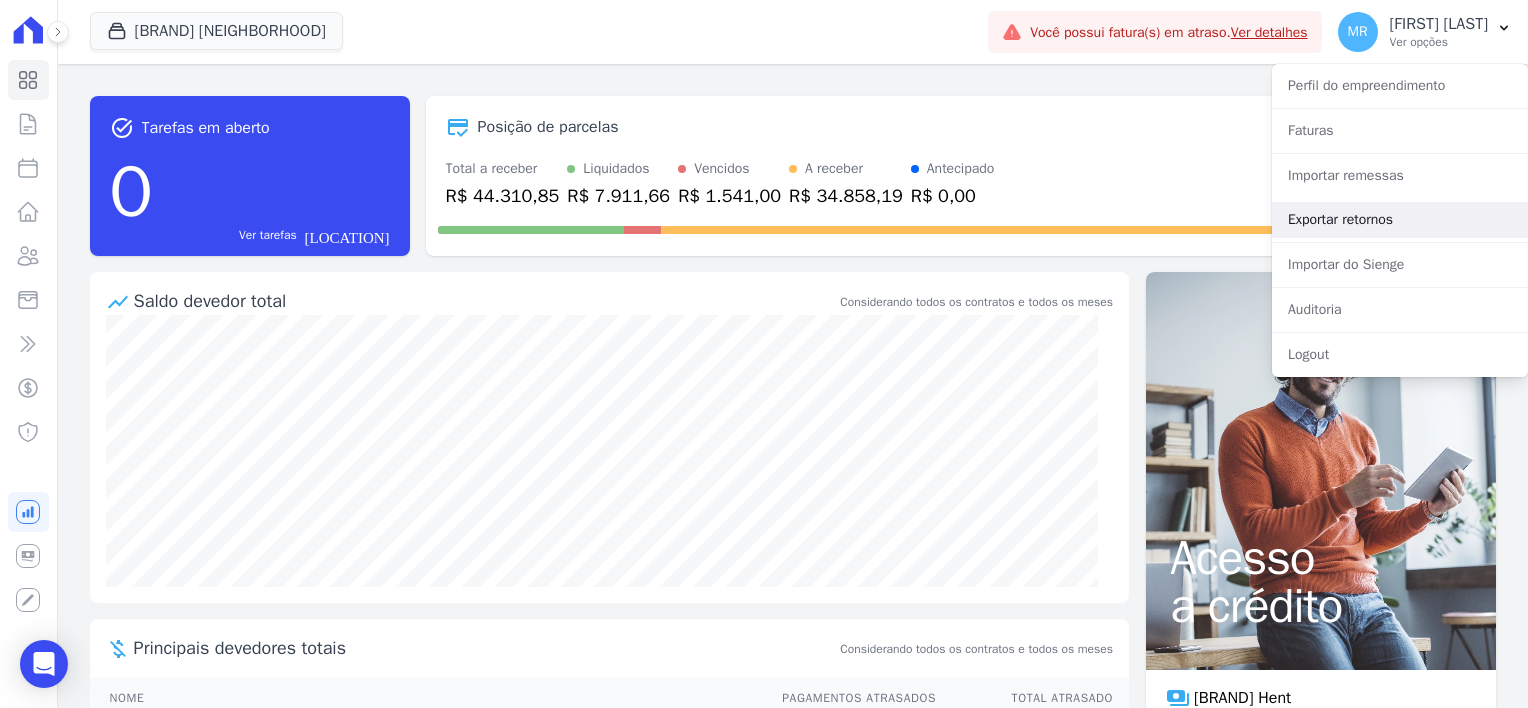 click on "Exportar retornos" at bounding box center (1400, 220) 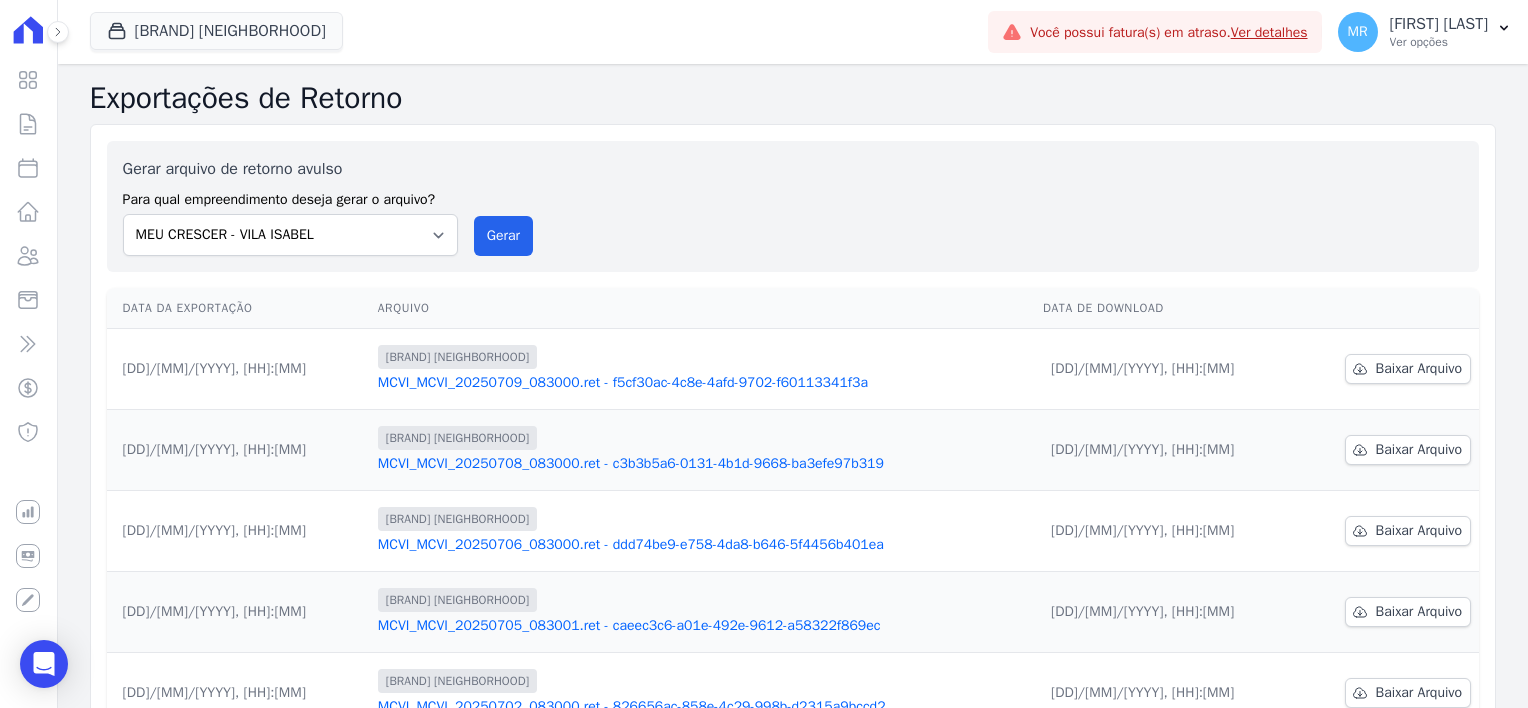 click on "MCVI_MCVI_20250709_083000.ret -
f5cf30ac-4c8e-4afd-9702-f60113341f3a" at bounding box center (702, 383) 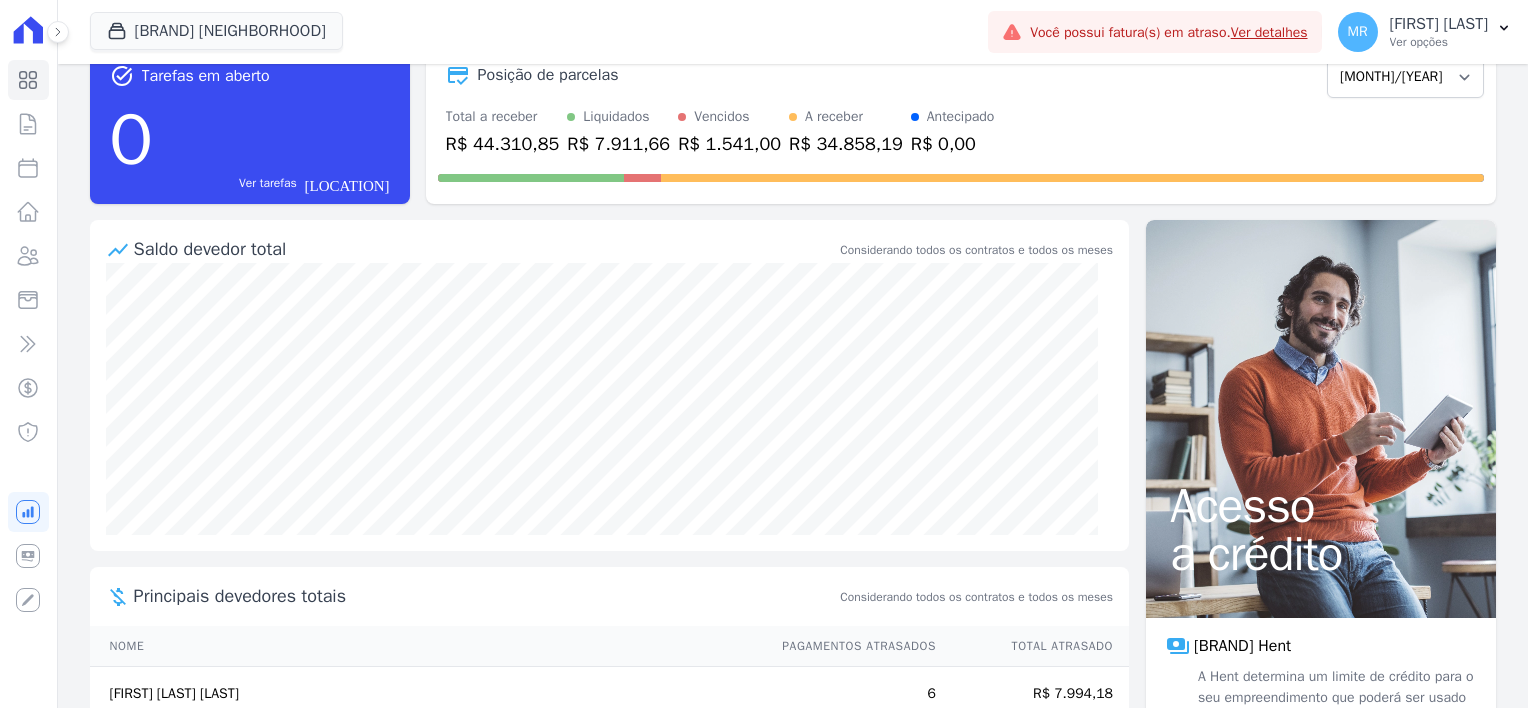 scroll, scrollTop: 100, scrollLeft: 0, axis: vertical 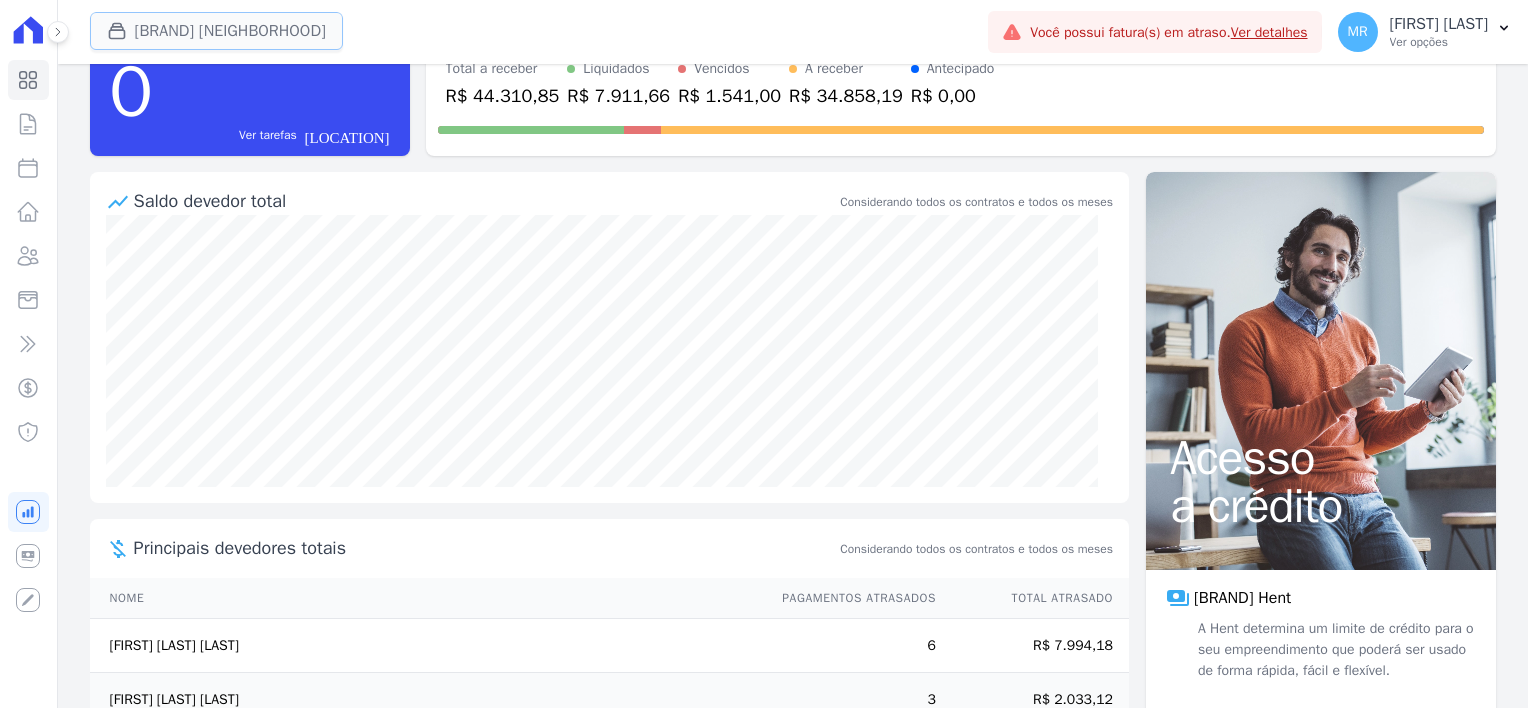 click on "[BRAND]   [NEIGHBORHOOD]" at bounding box center [216, 31] 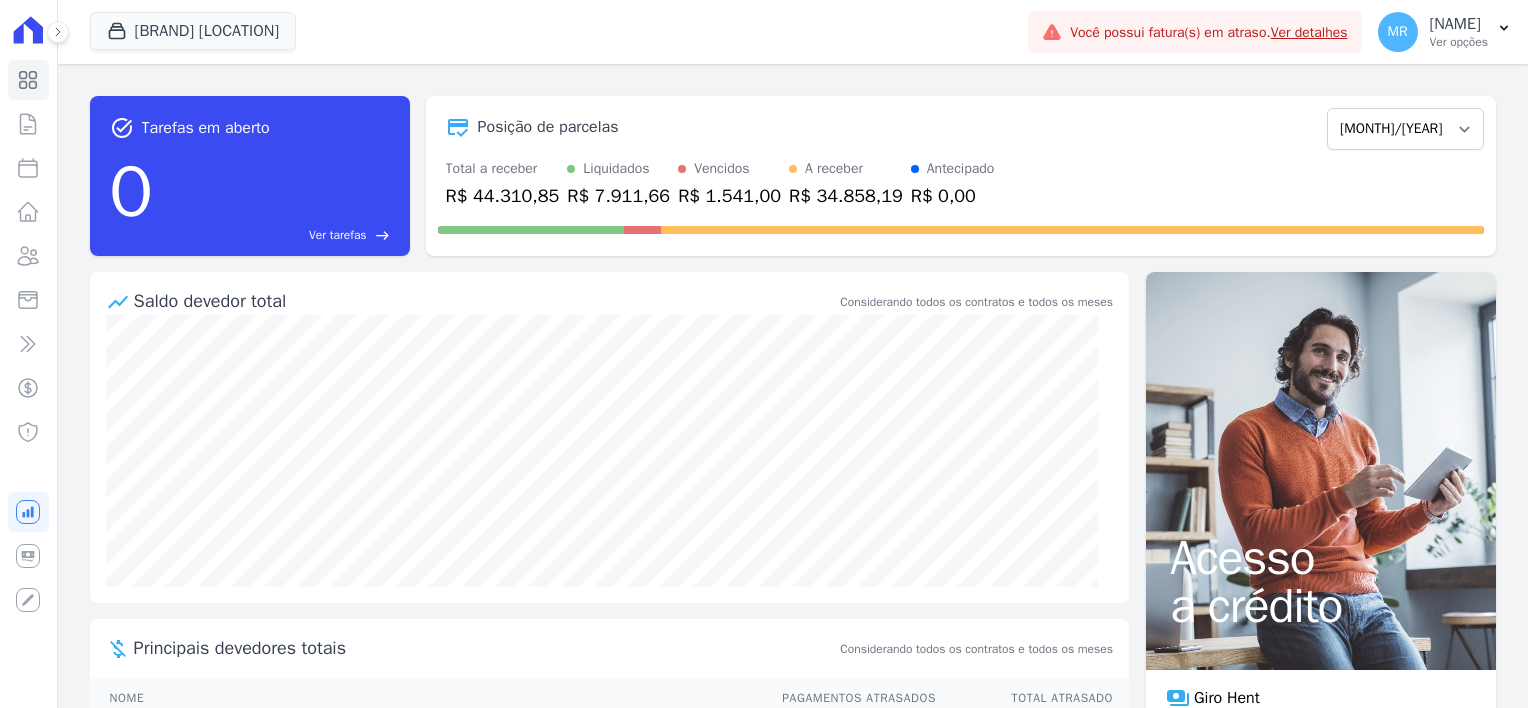 scroll, scrollTop: 0, scrollLeft: 0, axis: both 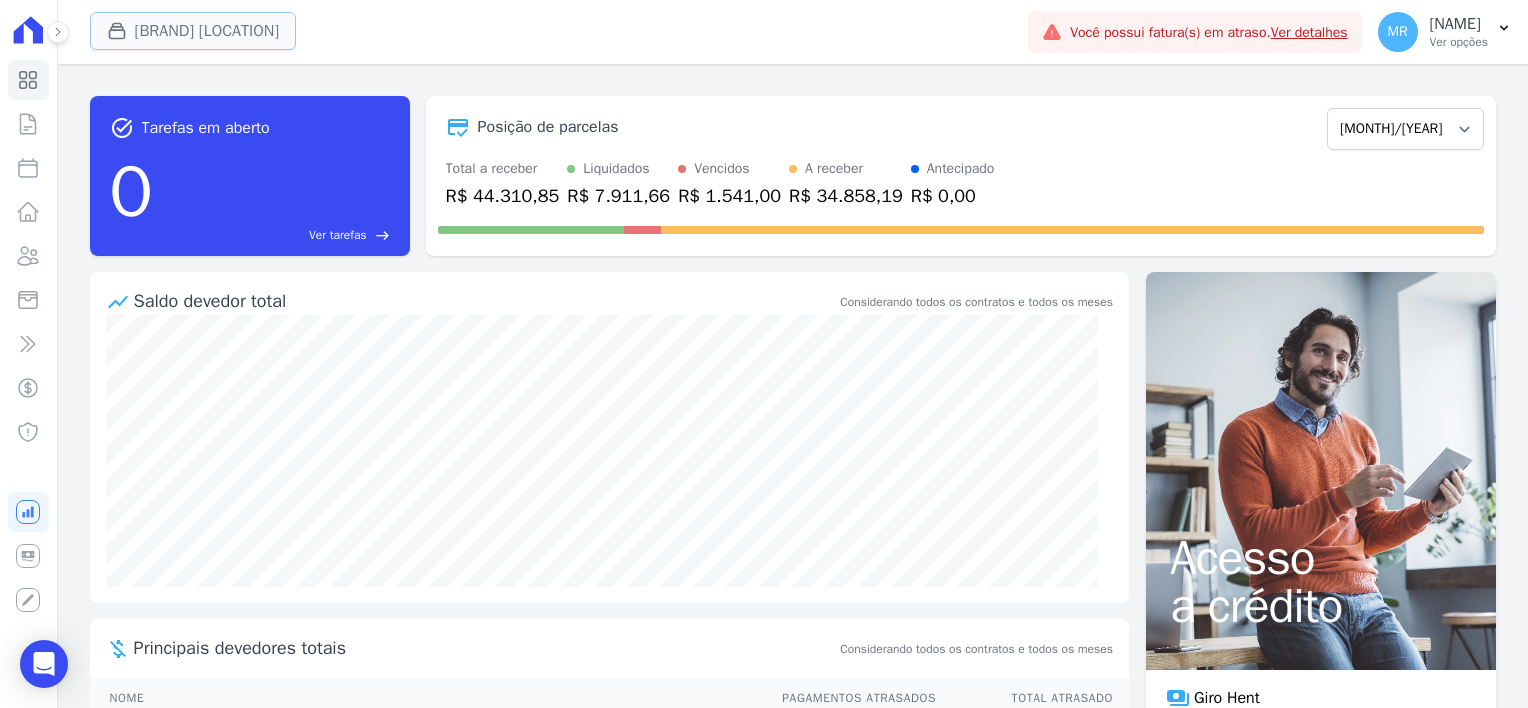 click on "[BRAND]   [NEIGHBORHOOD]" at bounding box center [193, 31] 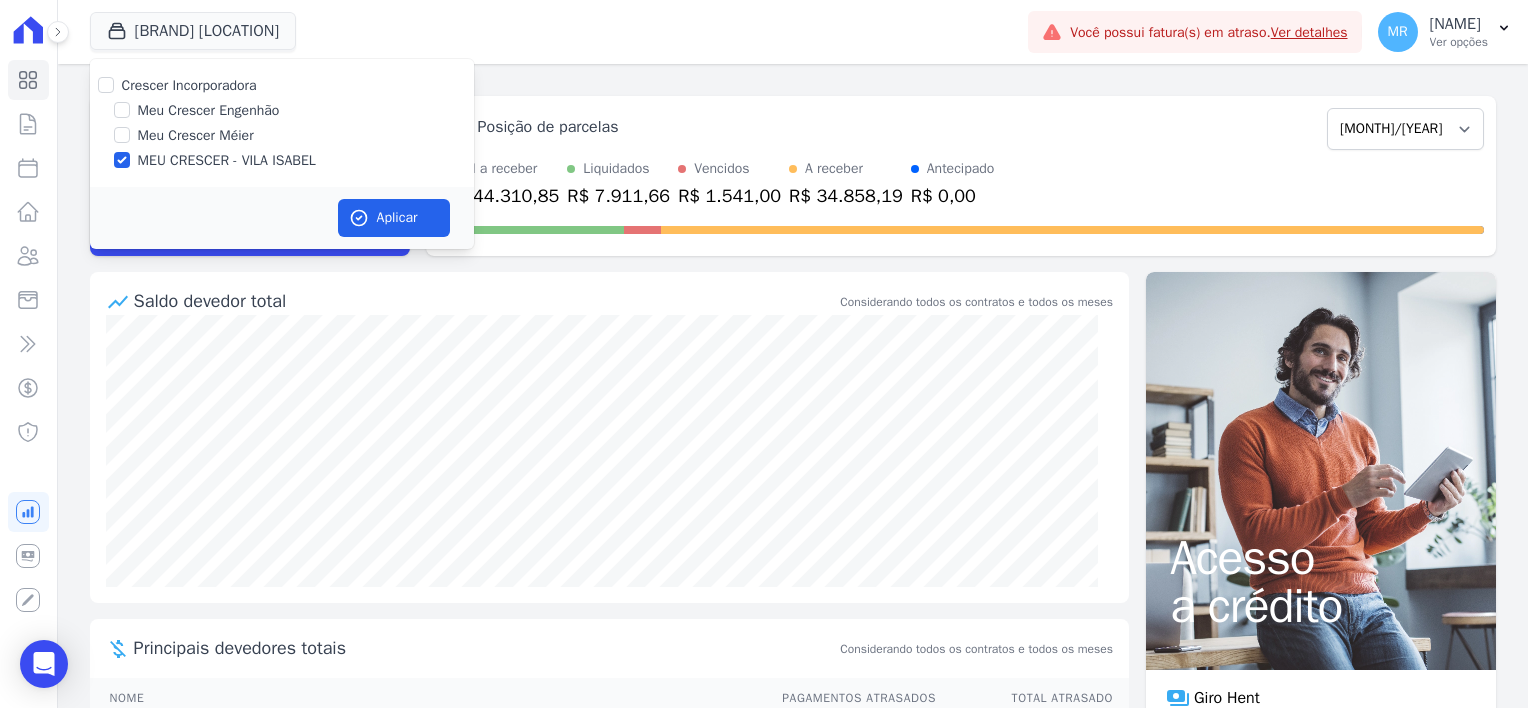click on "Meu Crescer Engenhão" at bounding box center (209, 110) 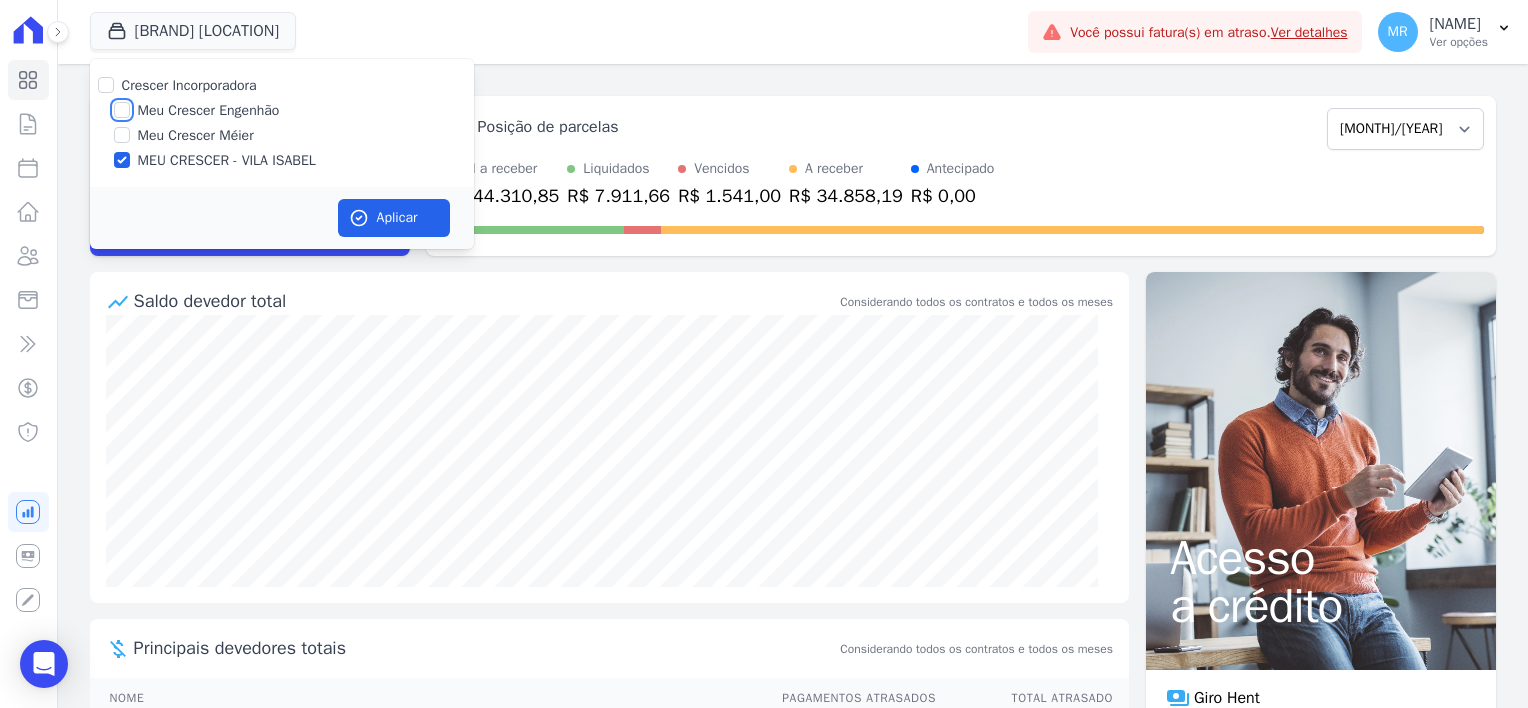 checkbox on "true" 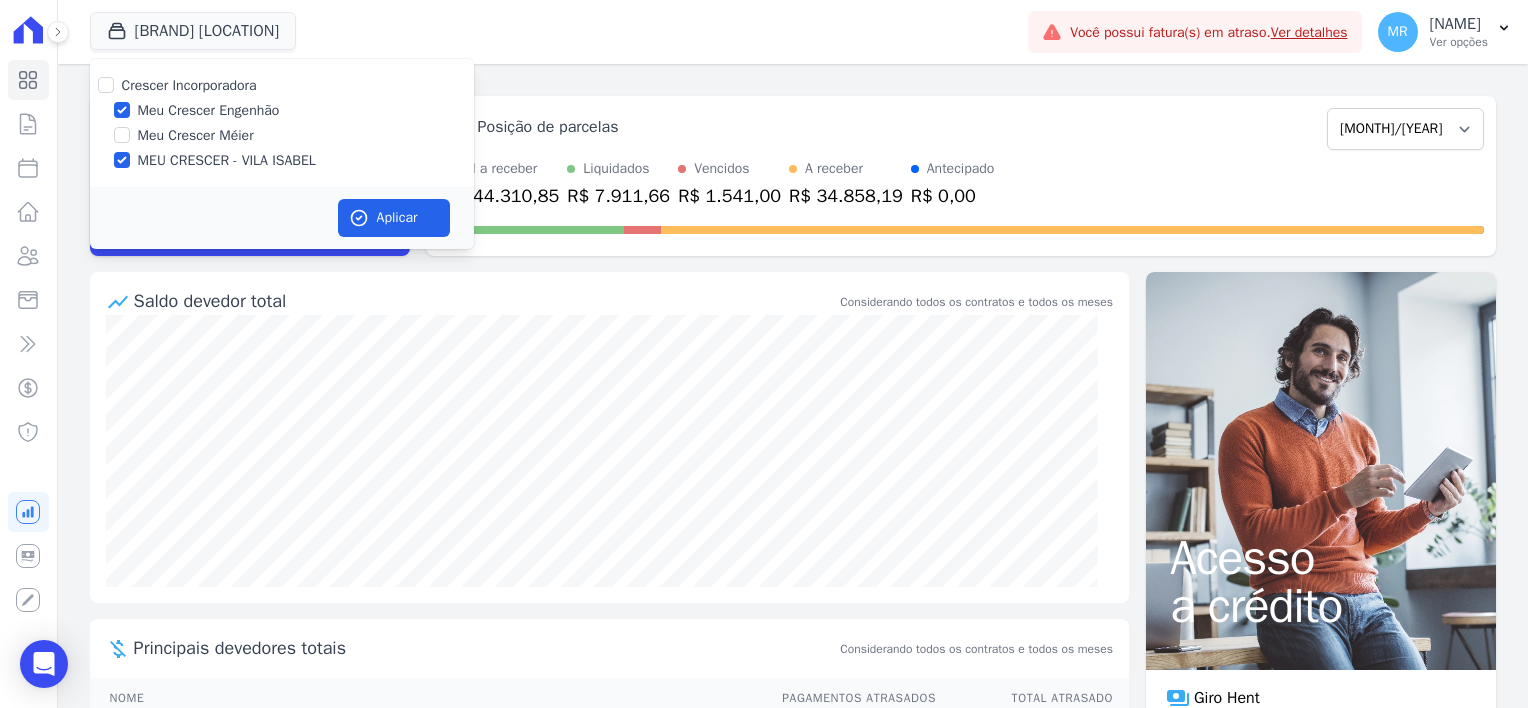 click on "MEU CRESCER - VILA ISABEL" at bounding box center (227, 160) 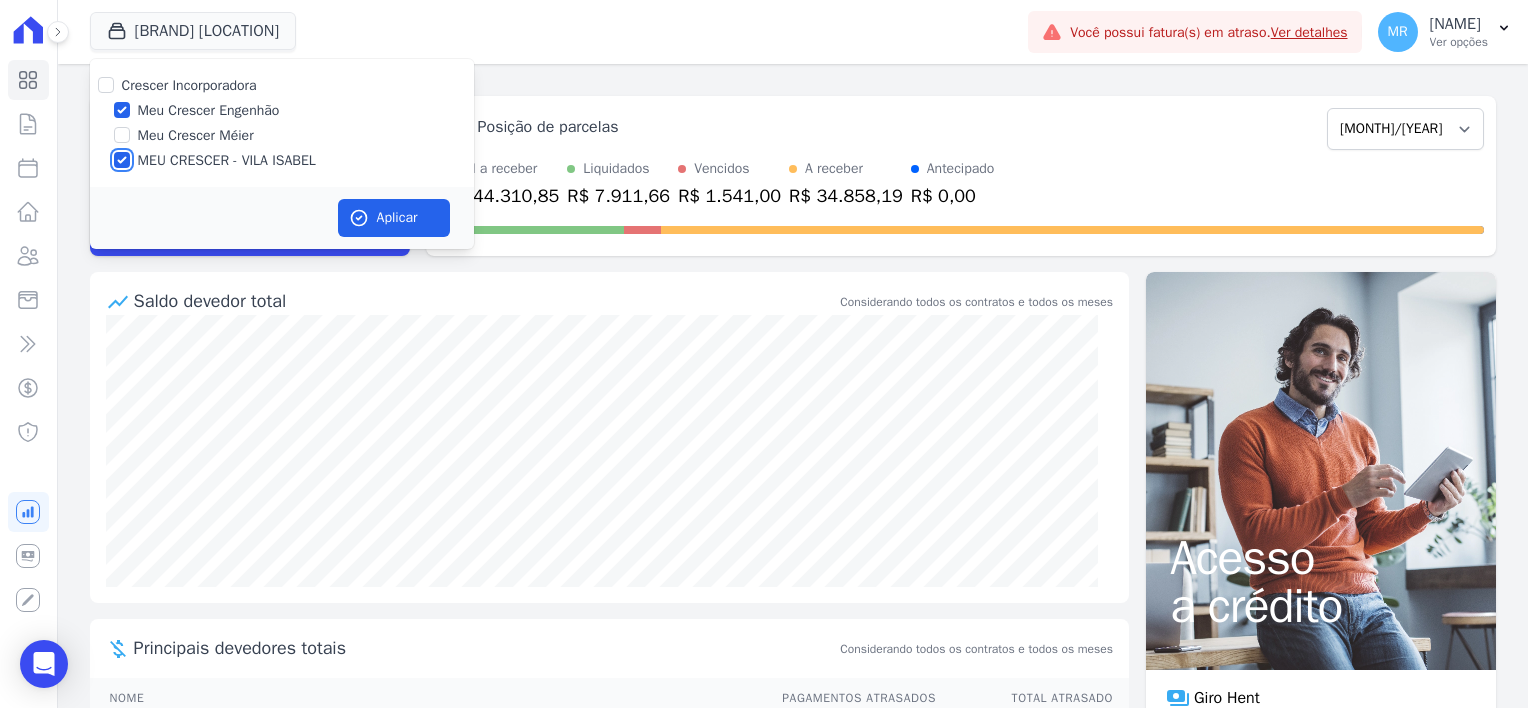checkbox on "false" 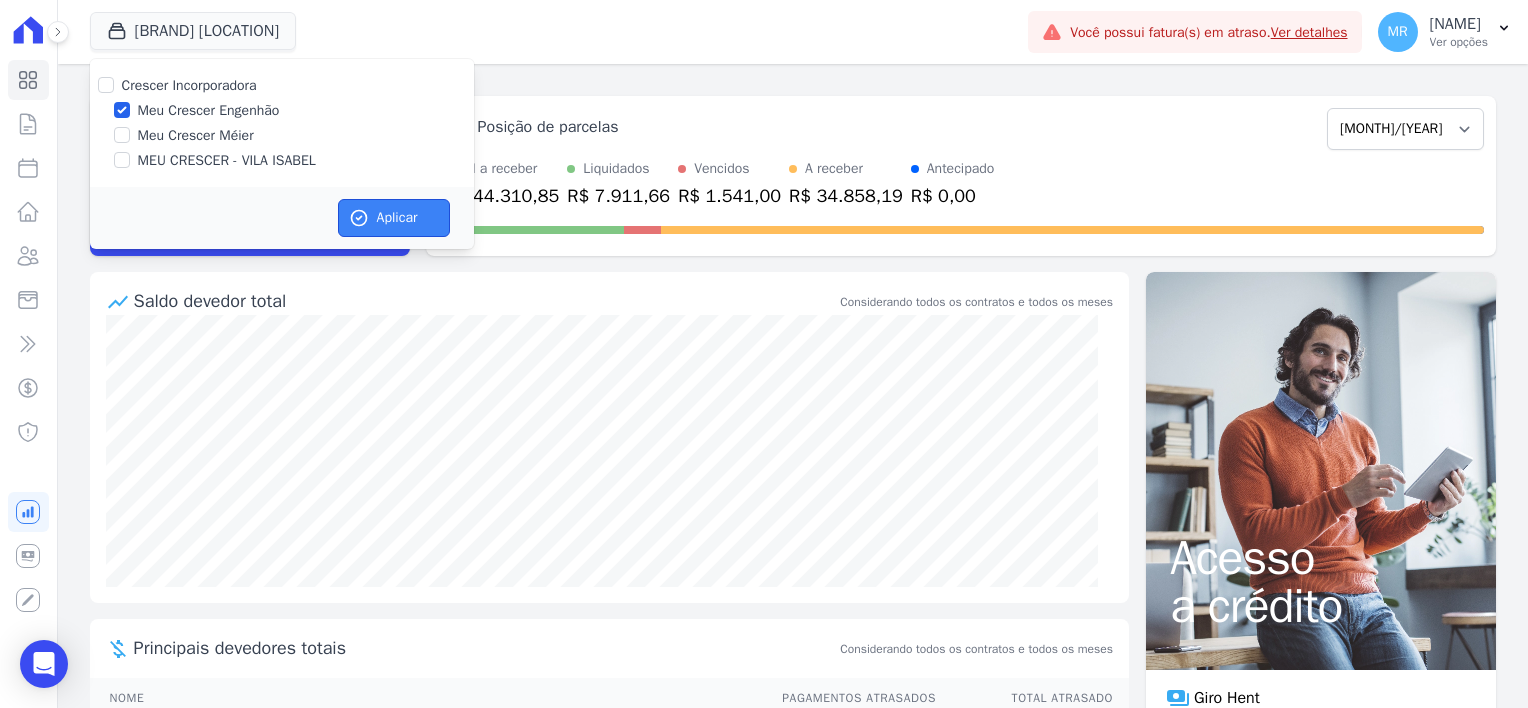 click on "Aplicar" at bounding box center (394, 218) 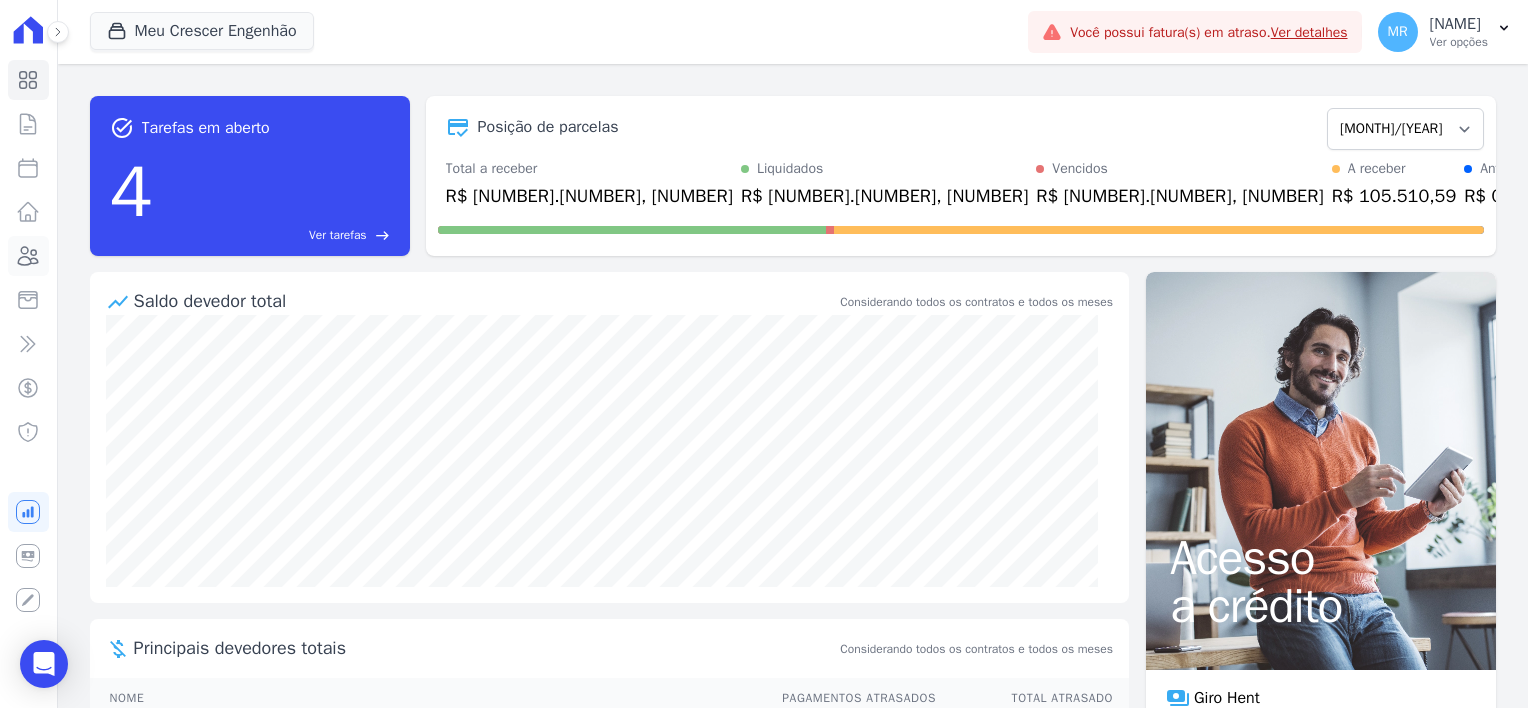 click at bounding box center (28, 256) 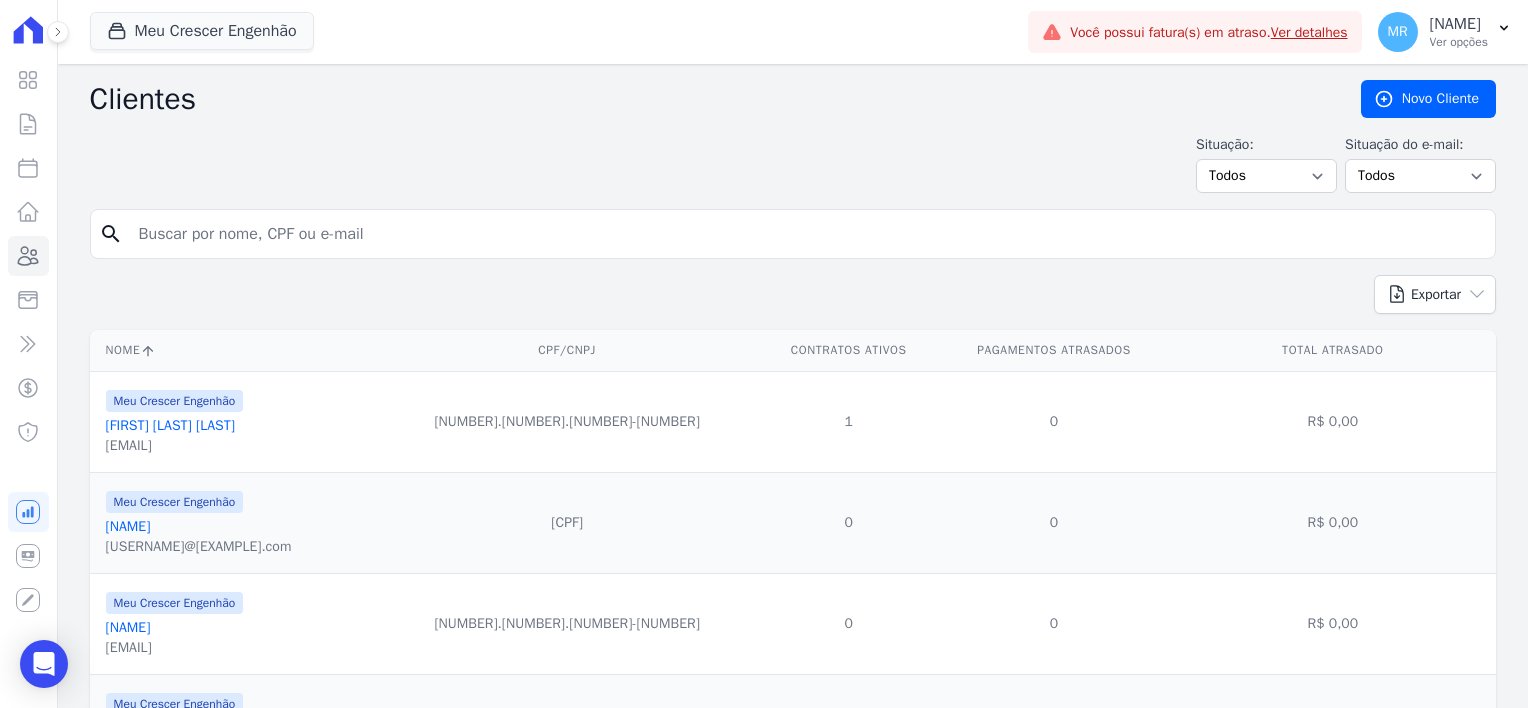 click at bounding box center [807, 234] 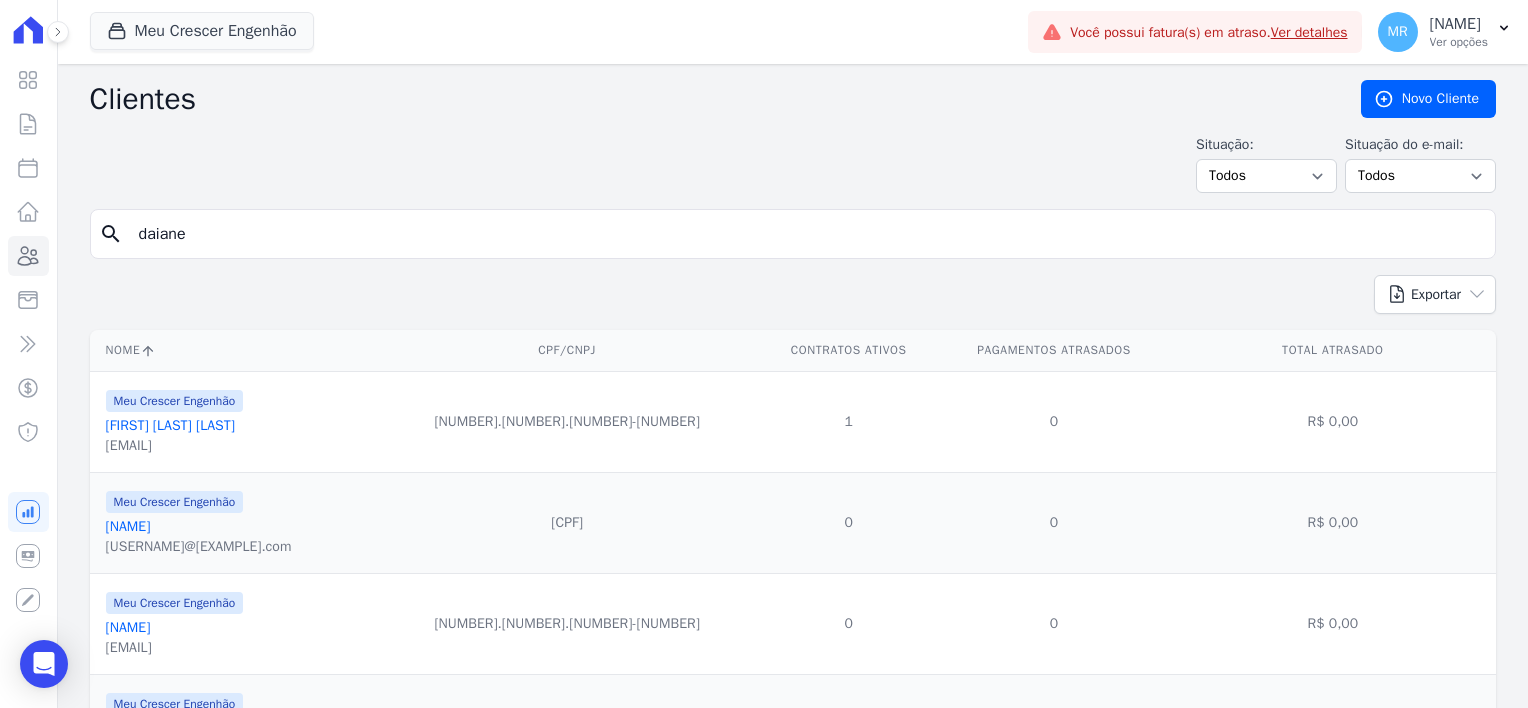 type on "daiane" 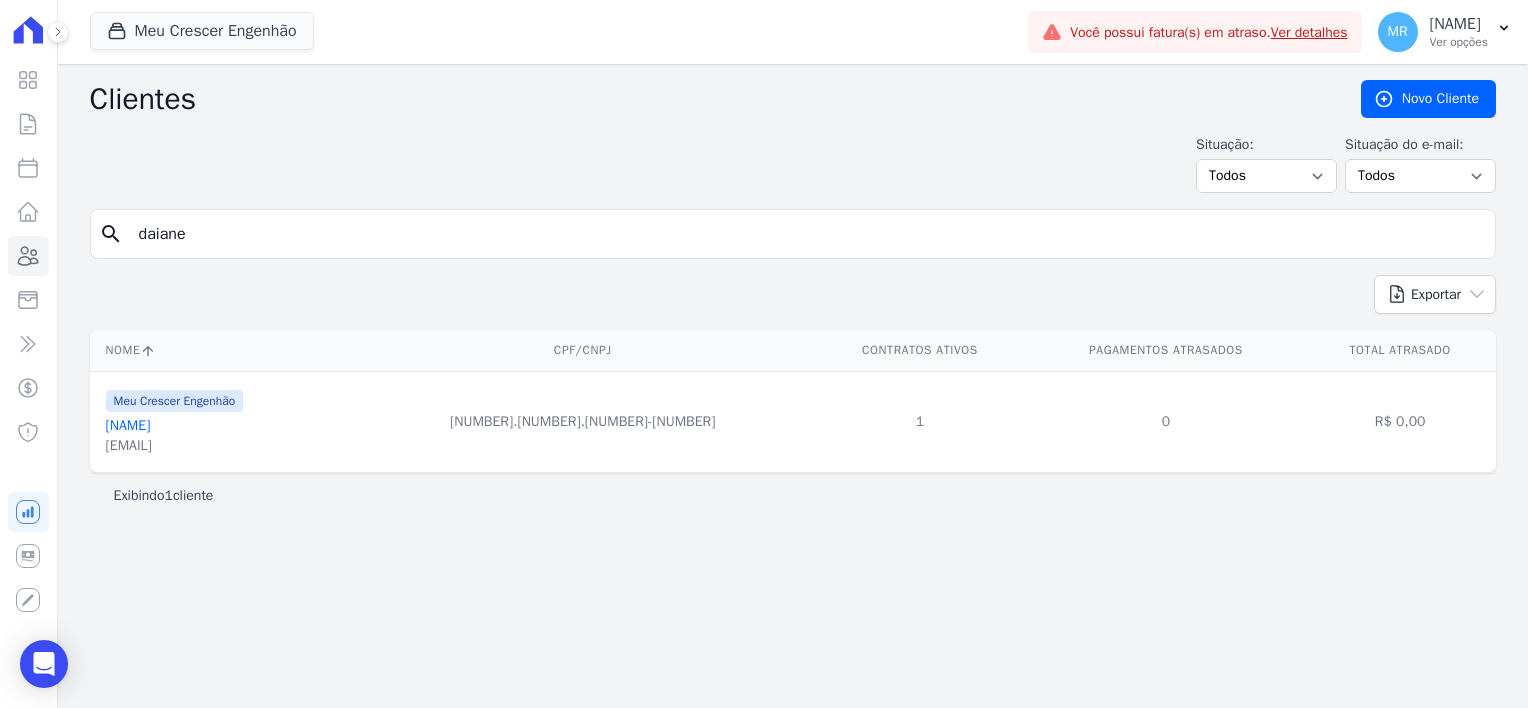 click on "Daiane De Oliveira Vieira Pontes" at bounding box center [128, 425] 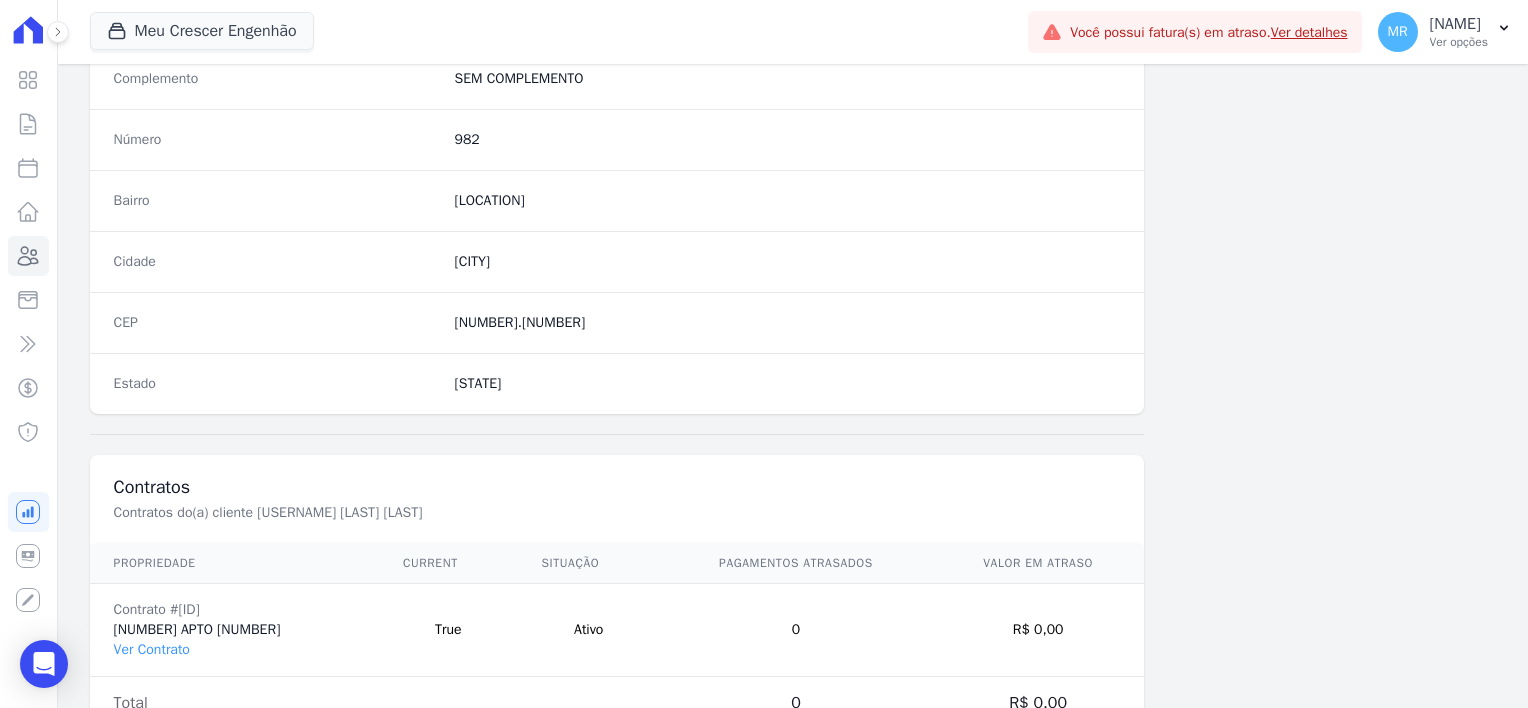 scroll, scrollTop: 1156, scrollLeft: 0, axis: vertical 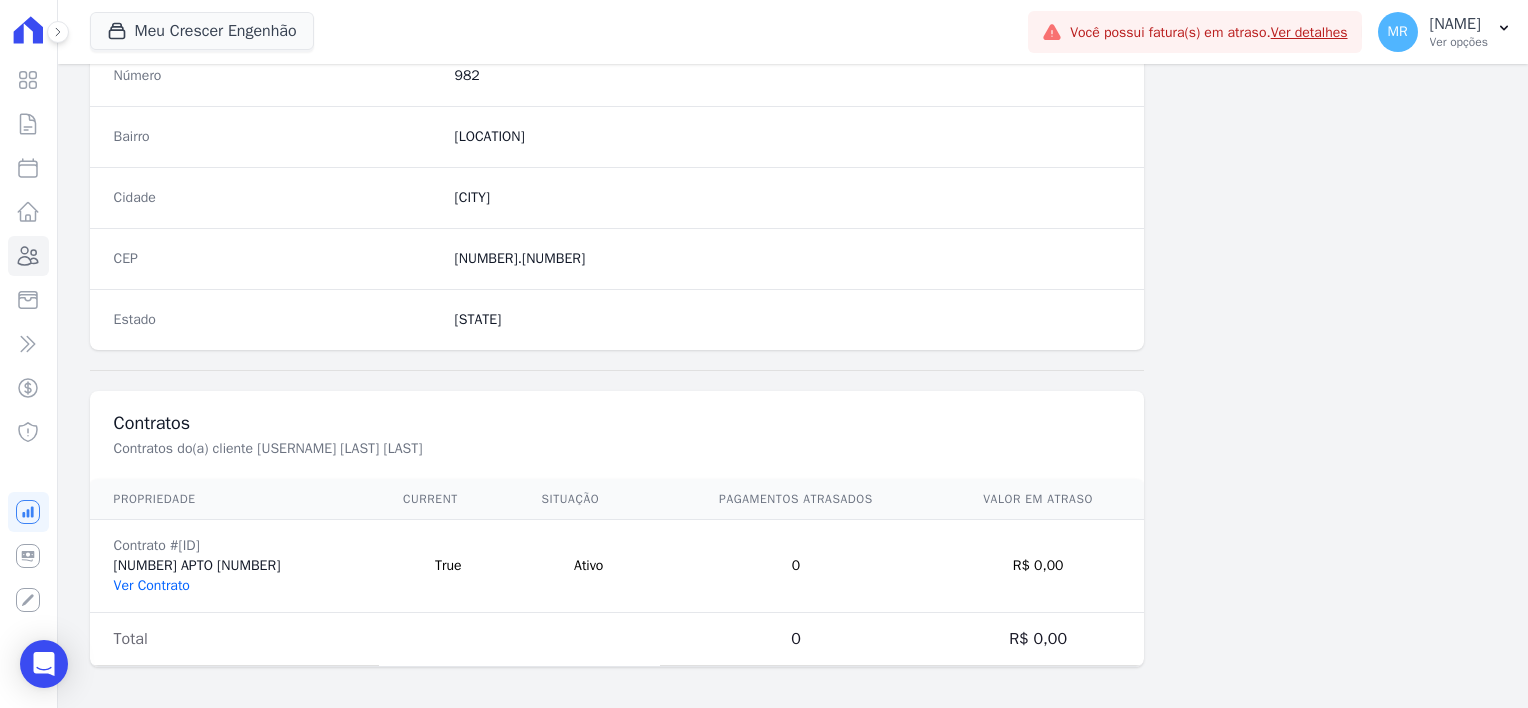 click on "Ver Contrato" at bounding box center (152, 585) 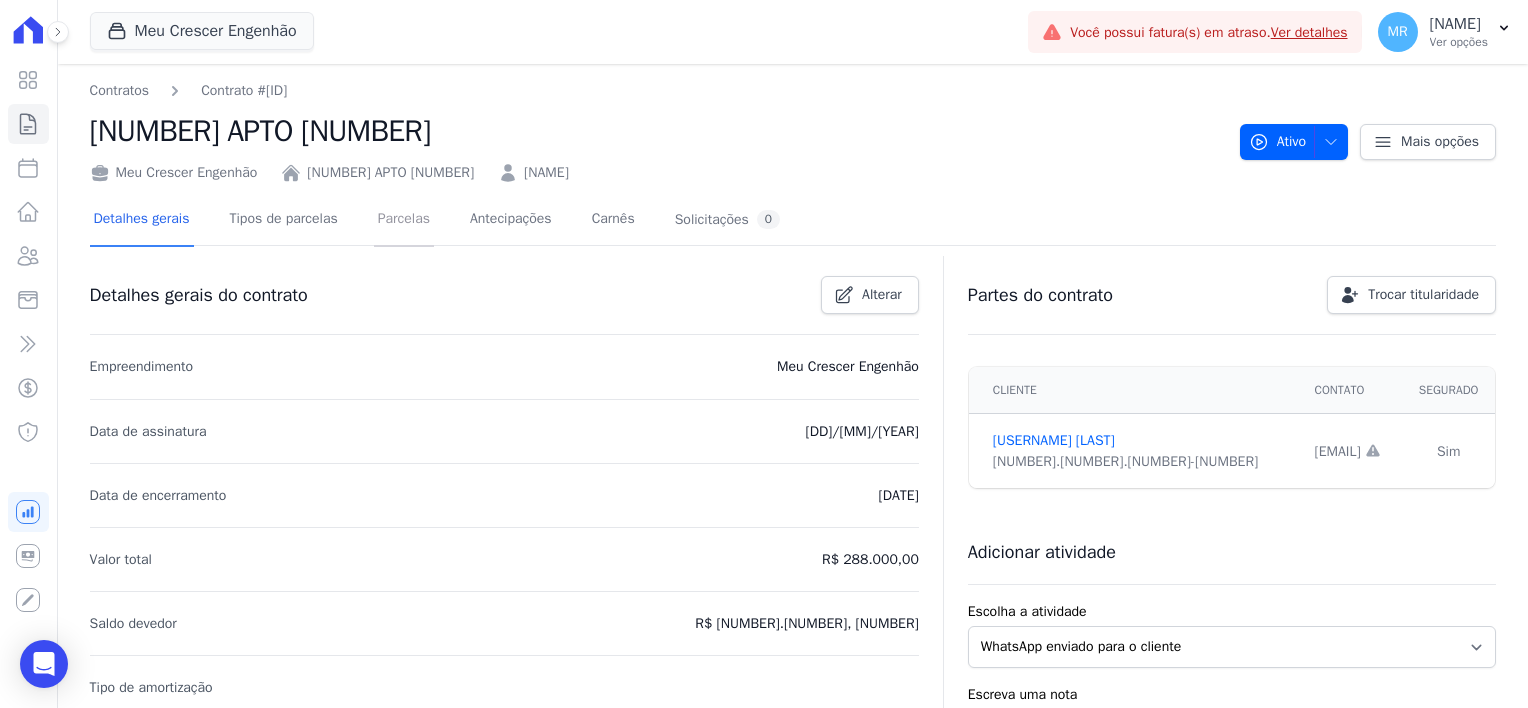 click on "Parcelas" at bounding box center (404, 220) 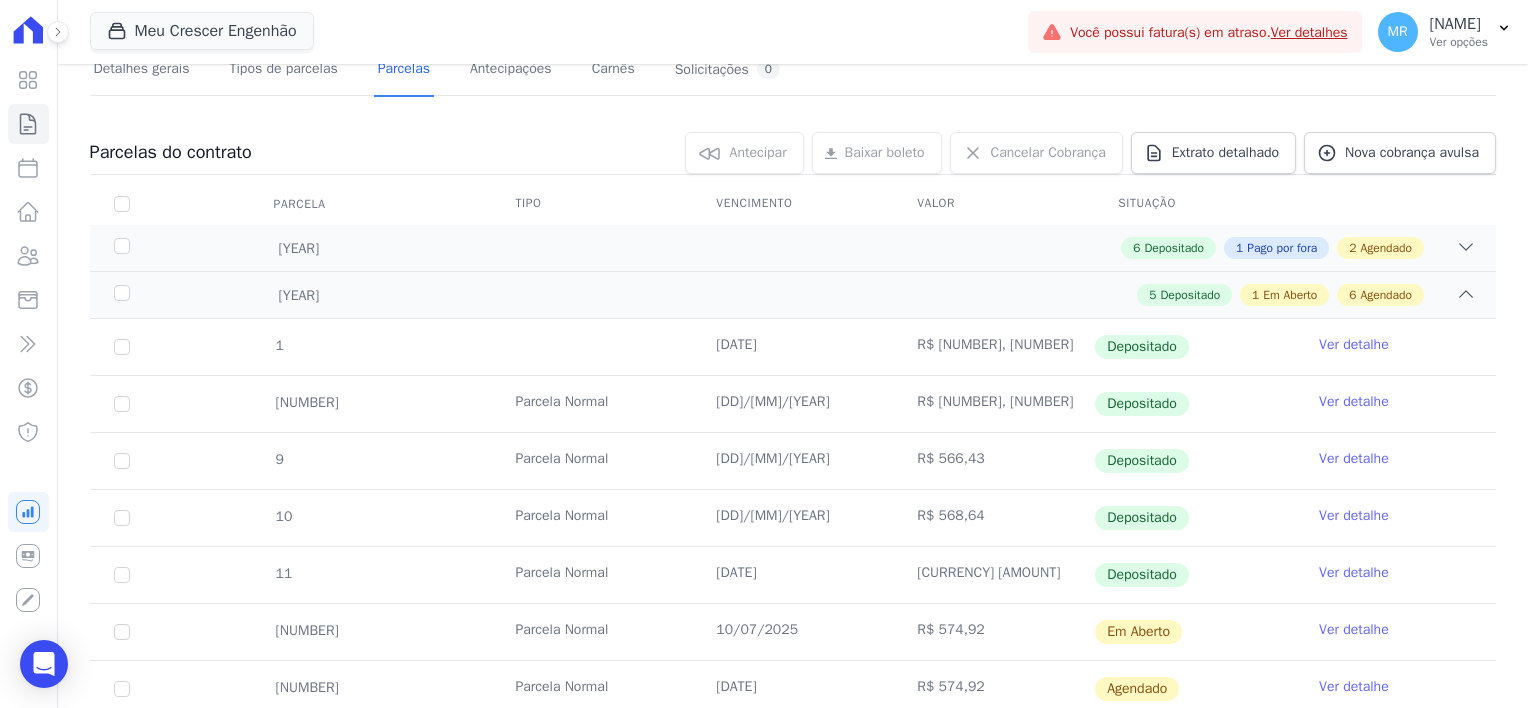 scroll, scrollTop: 300, scrollLeft: 0, axis: vertical 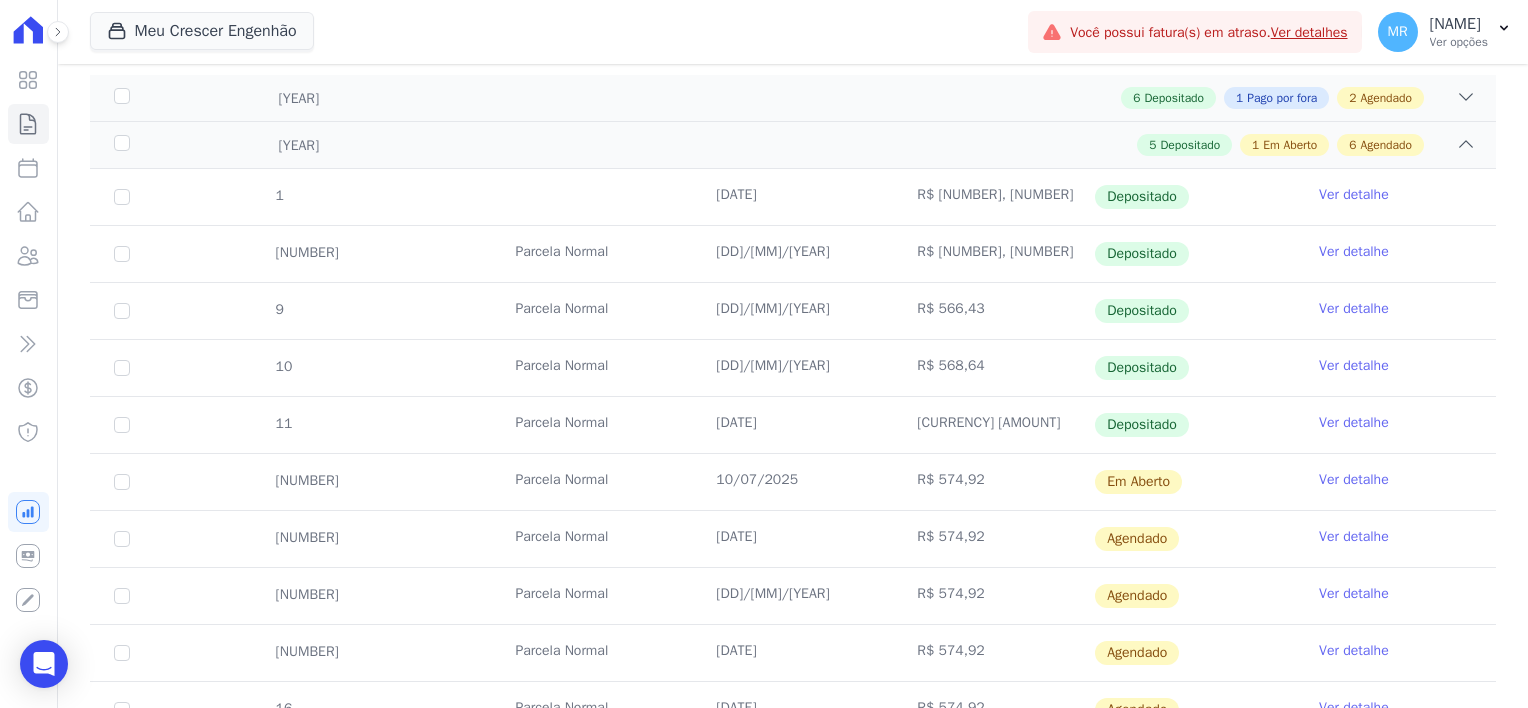 click on "Ver detalhe" at bounding box center (1354, 480) 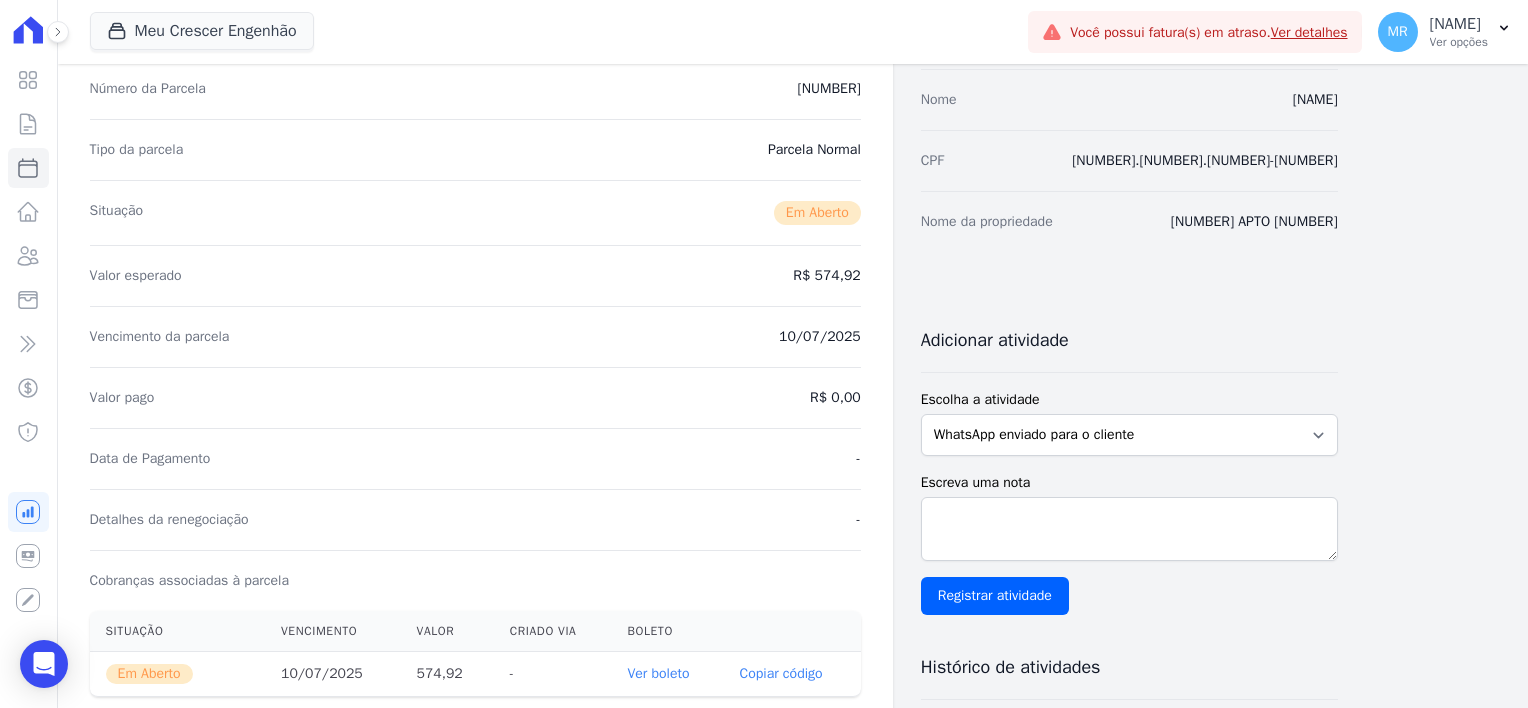 scroll, scrollTop: 500, scrollLeft: 0, axis: vertical 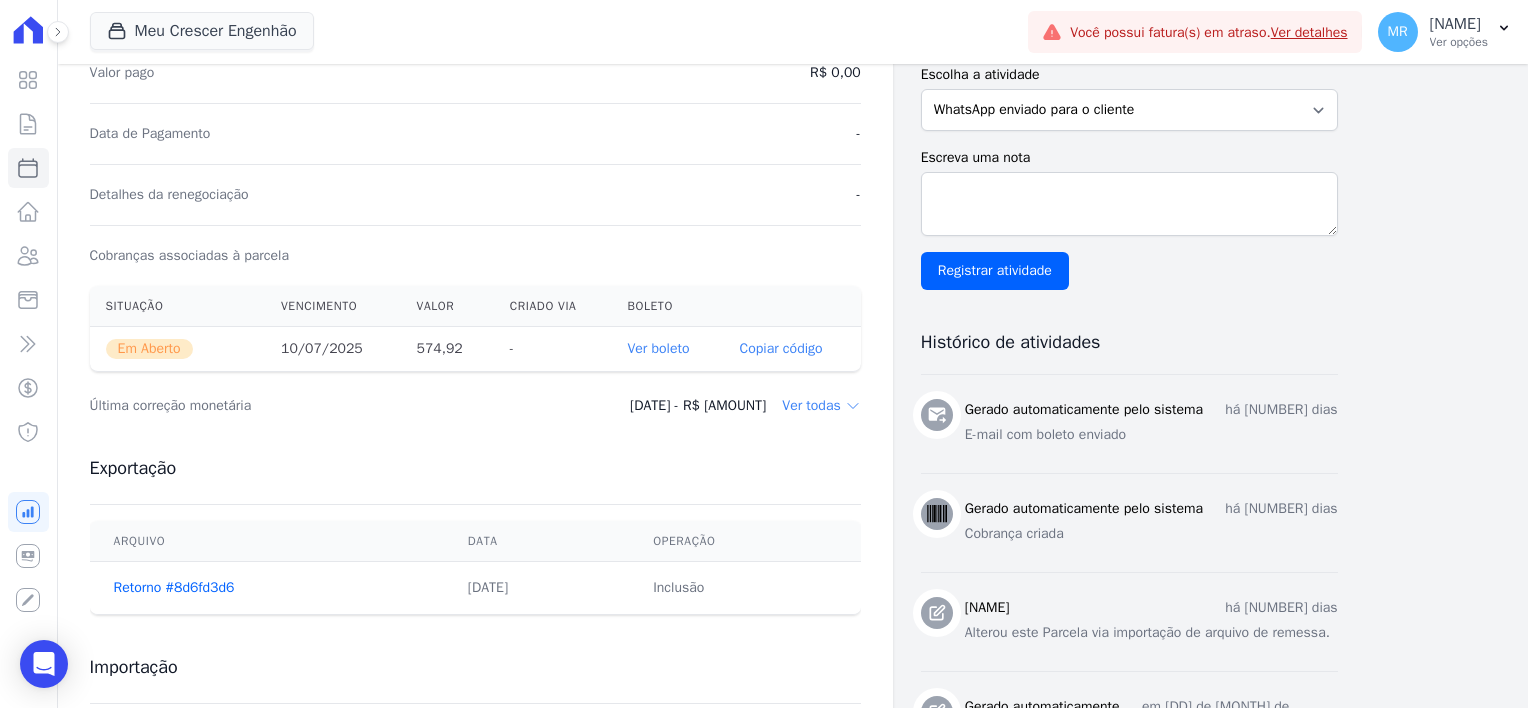click on "Copiar código" at bounding box center (781, 349) 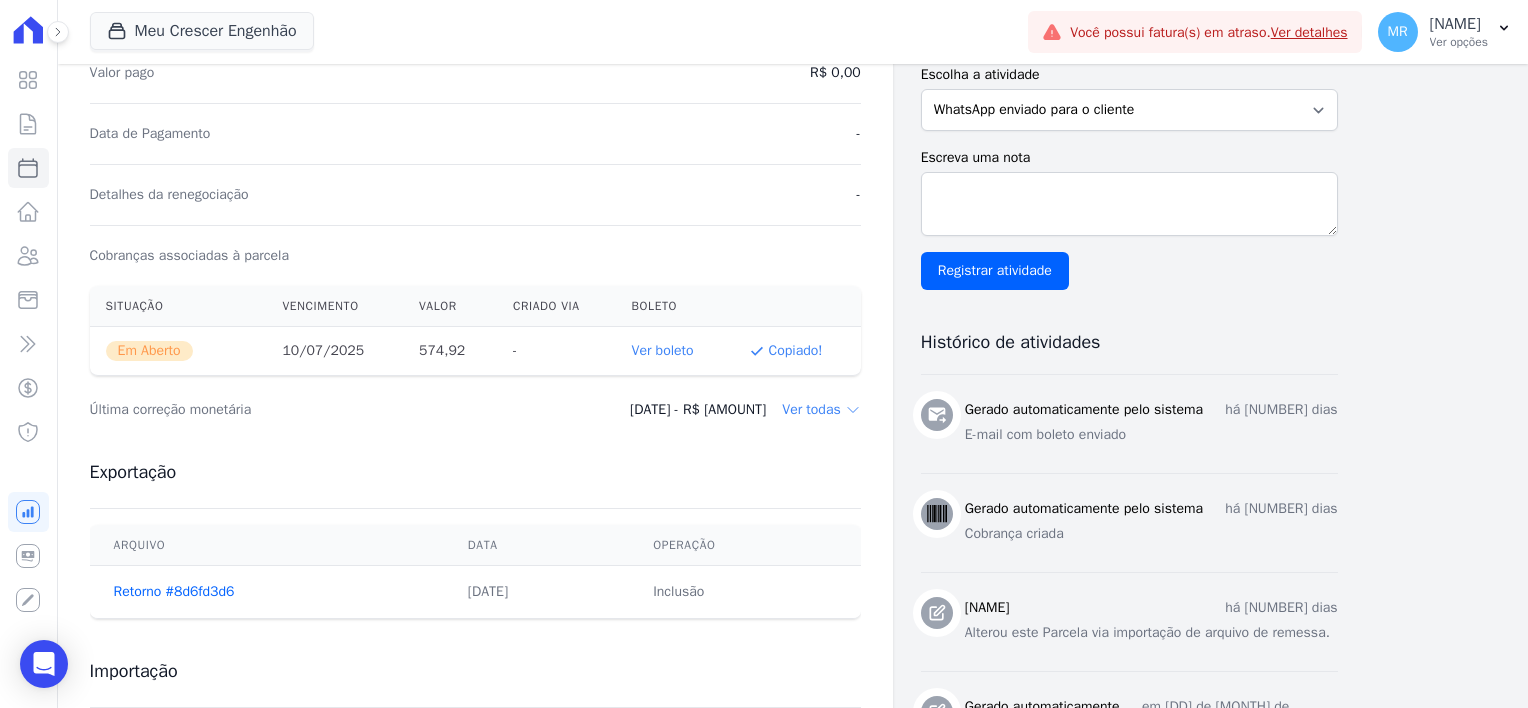 click on "Ver boleto" at bounding box center (663, 350) 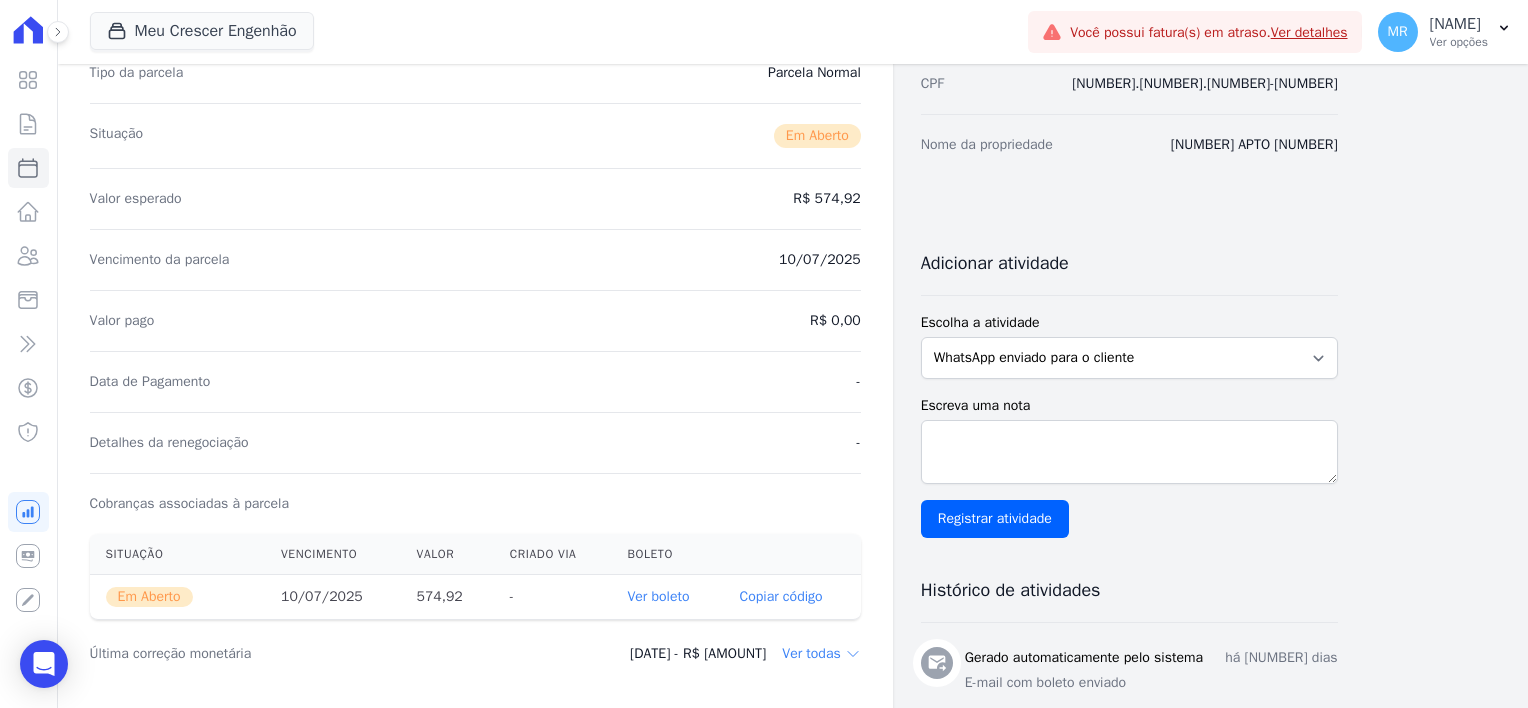 scroll, scrollTop: 0, scrollLeft: 0, axis: both 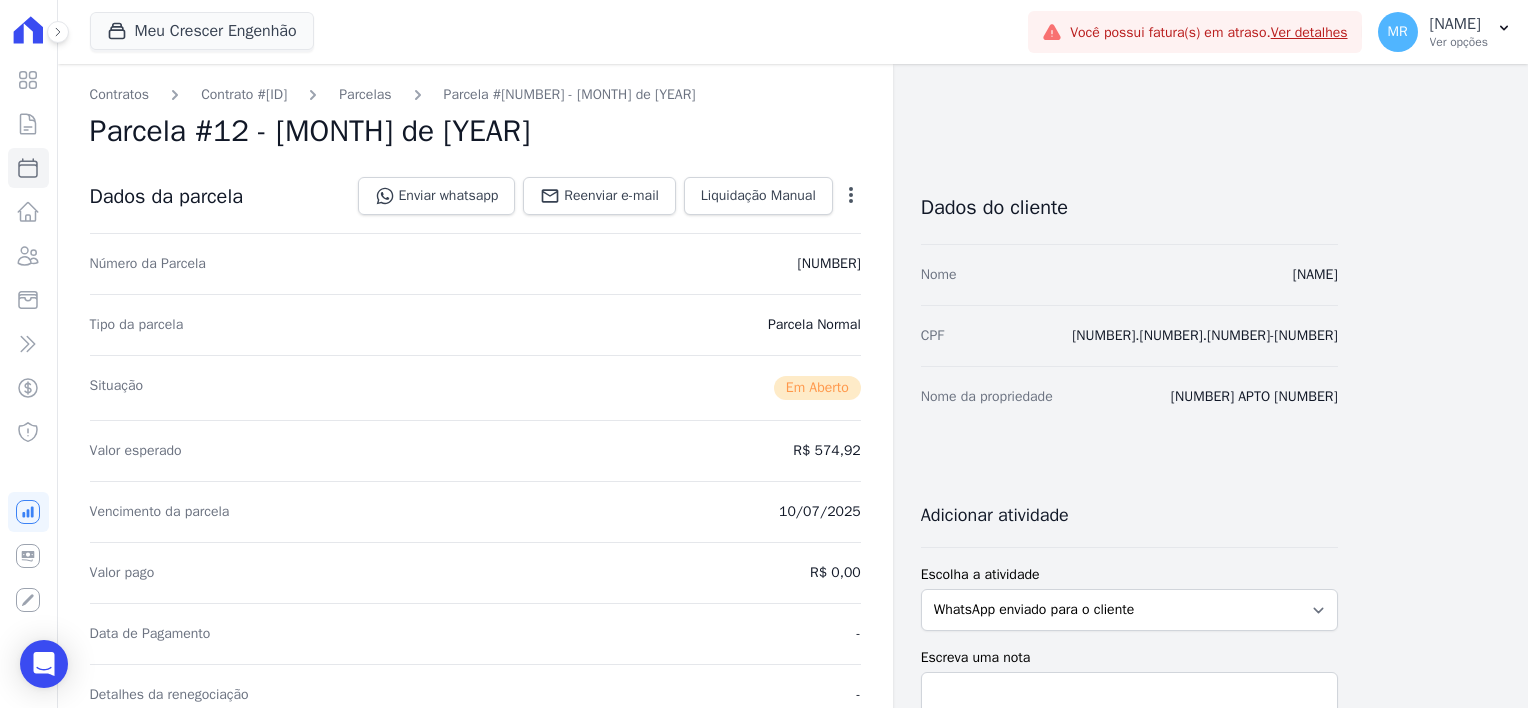 drag, startPoint x: 19, startPoint y: 29, endPoint x: 35, endPoint y: 5, distance: 28.84441 